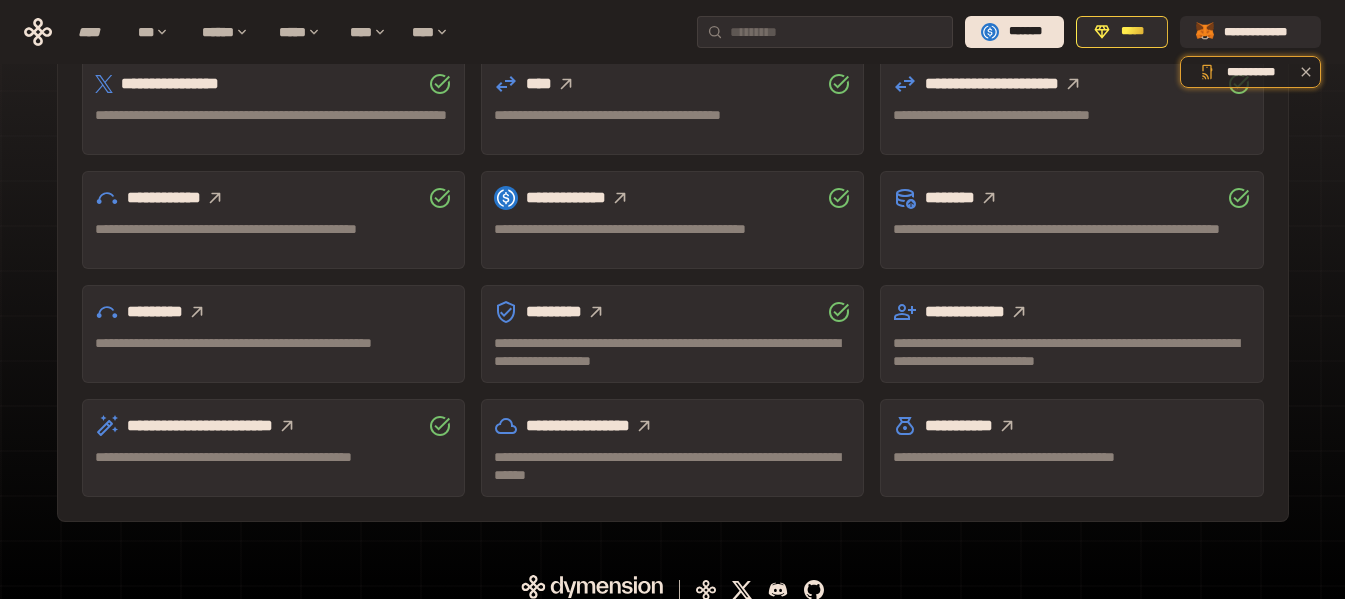 scroll, scrollTop: 689, scrollLeft: 0, axis: vertical 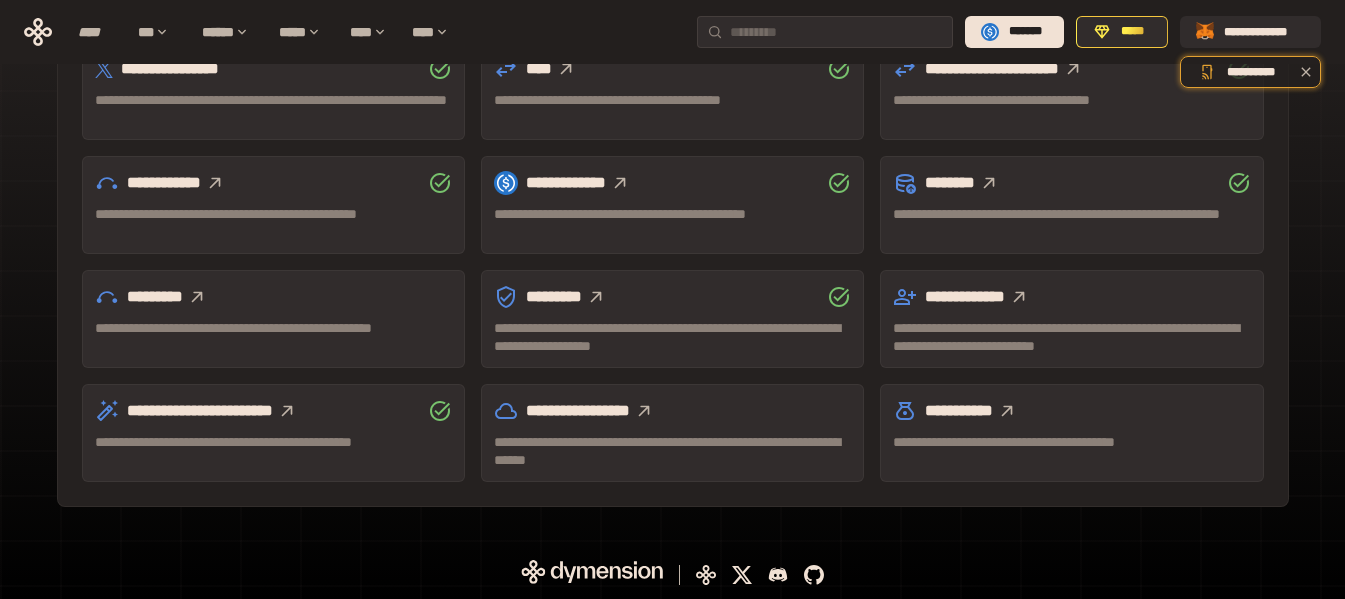 click on "*********" at bounding box center (273, 297) 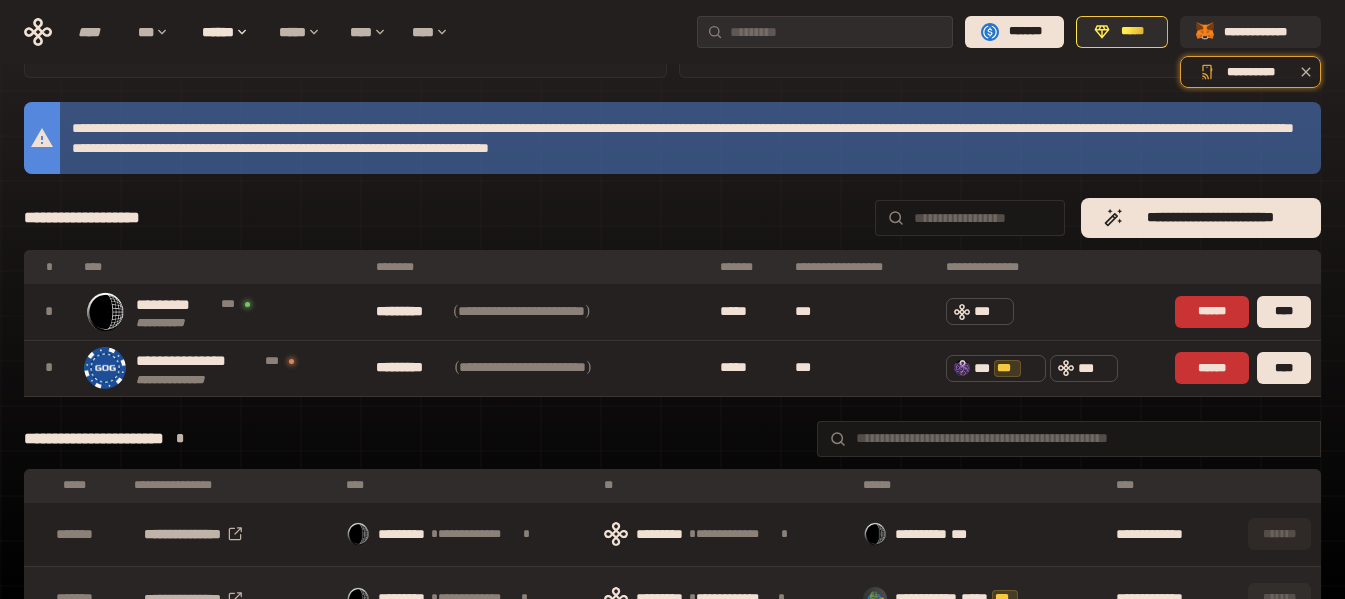 scroll, scrollTop: 124, scrollLeft: 0, axis: vertical 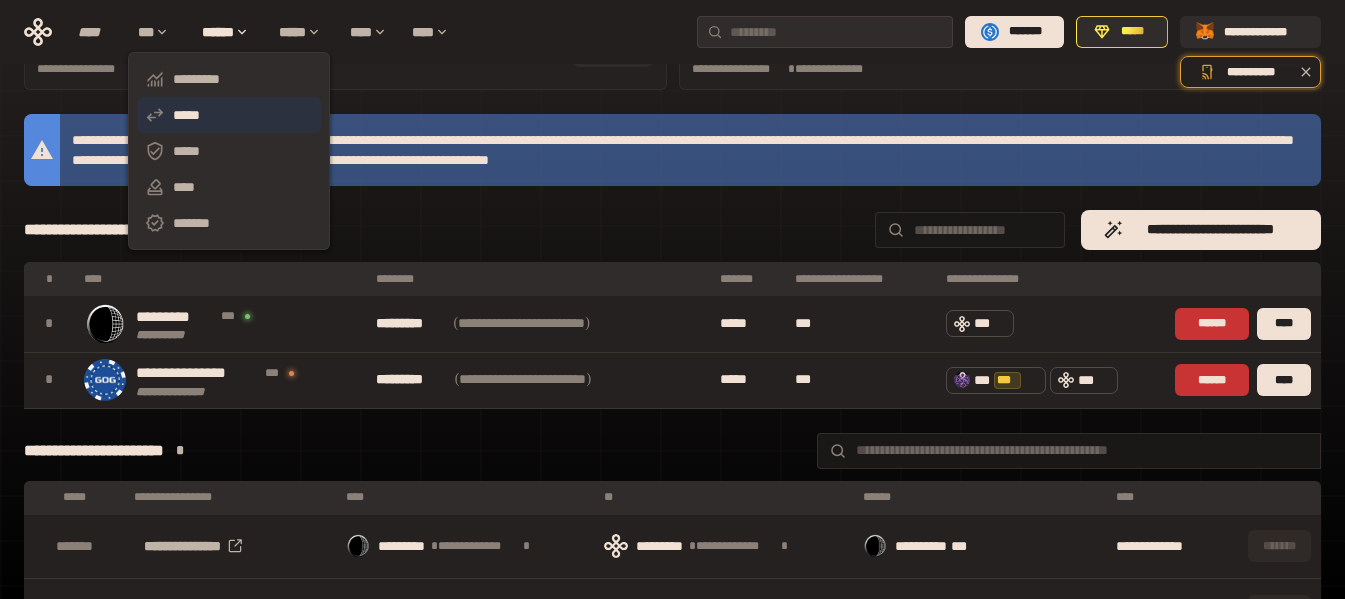 click on "*****" at bounding box center [229, 115] 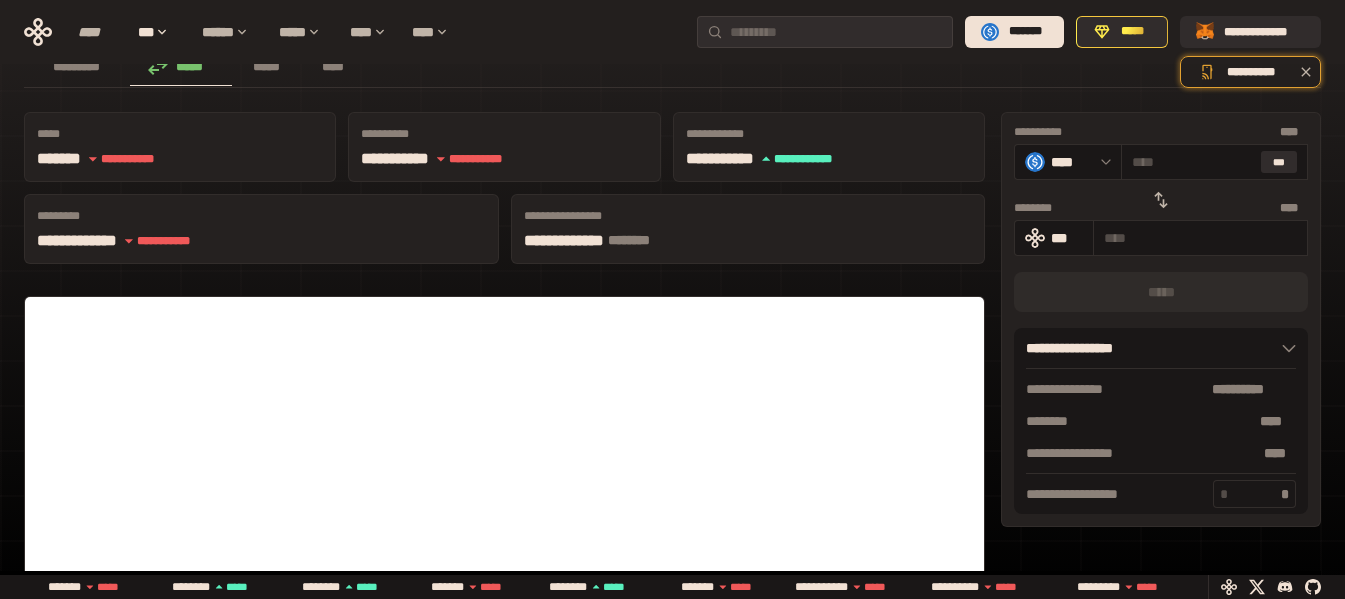 scroll, scrollTop: 100, scrollLeft: 0, axis: vertical 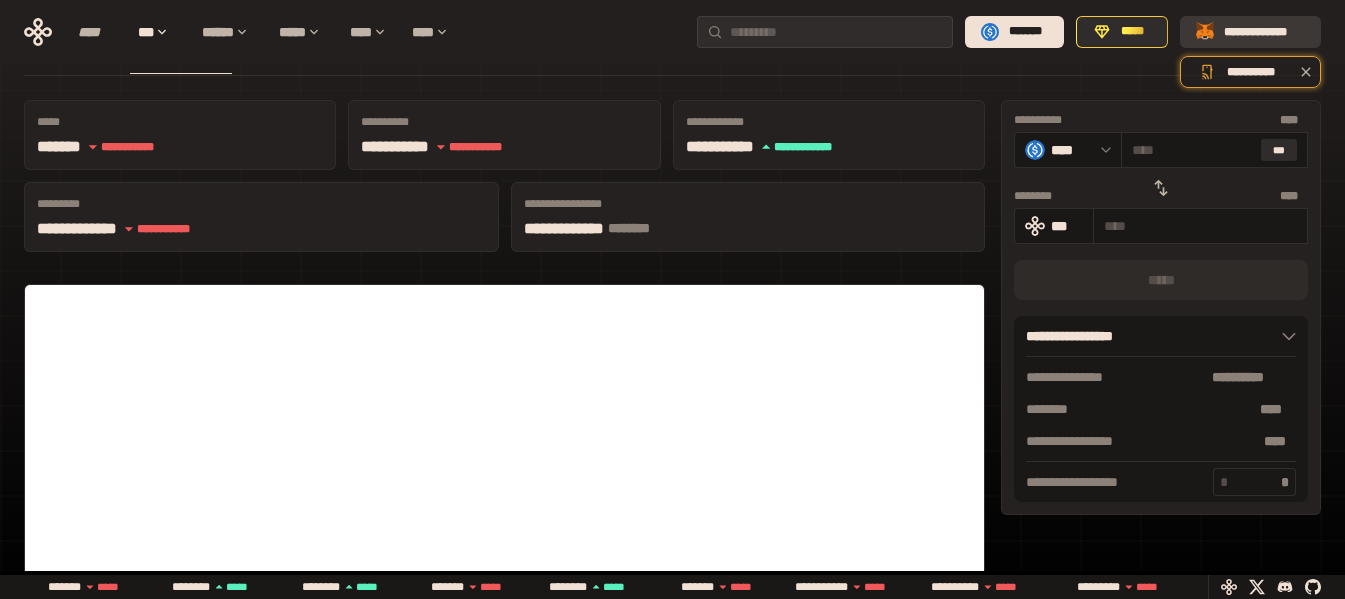 click 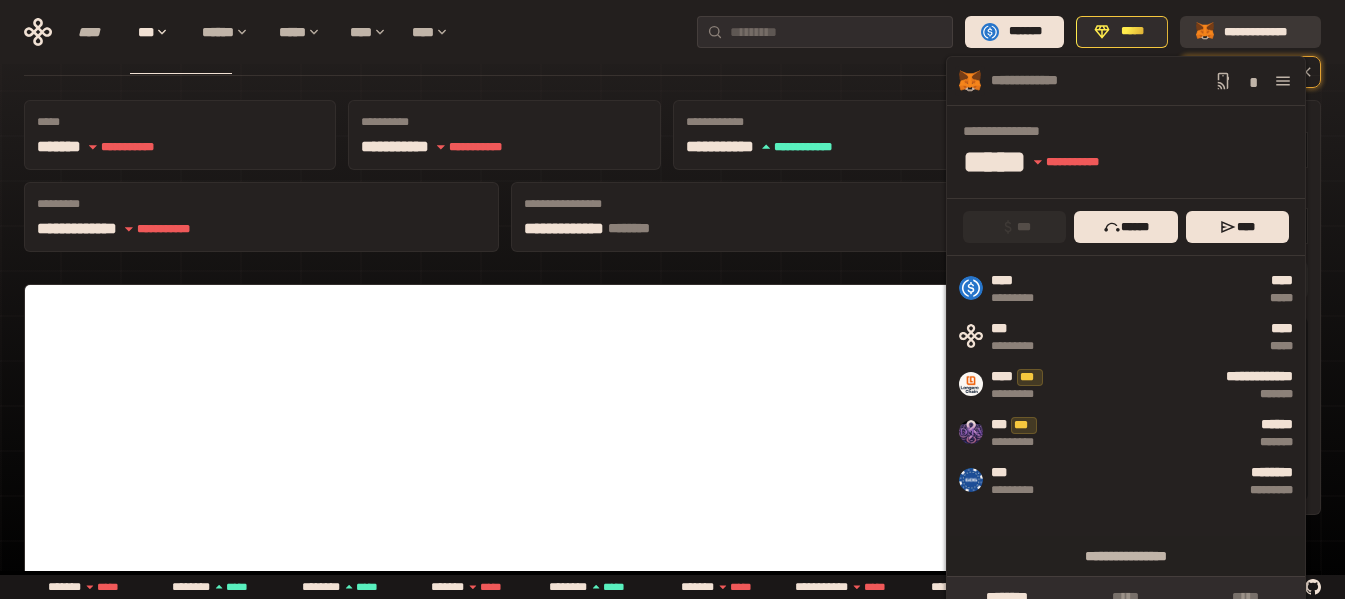 click 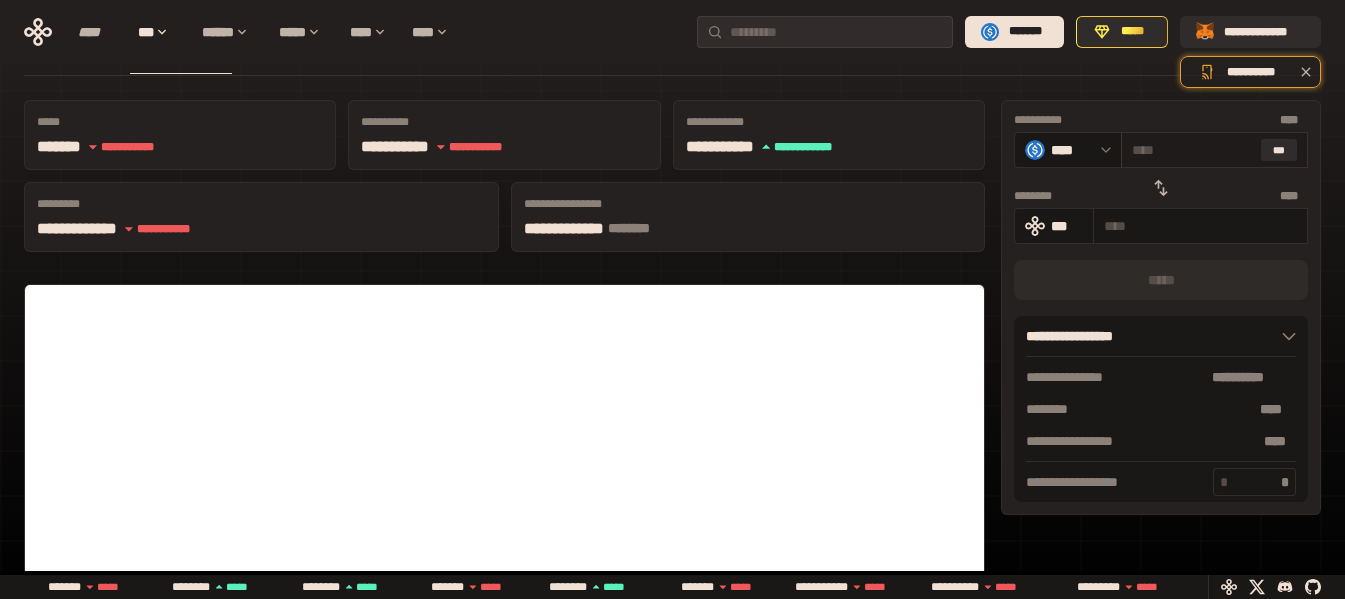 click at bounding box center [1192, 150] 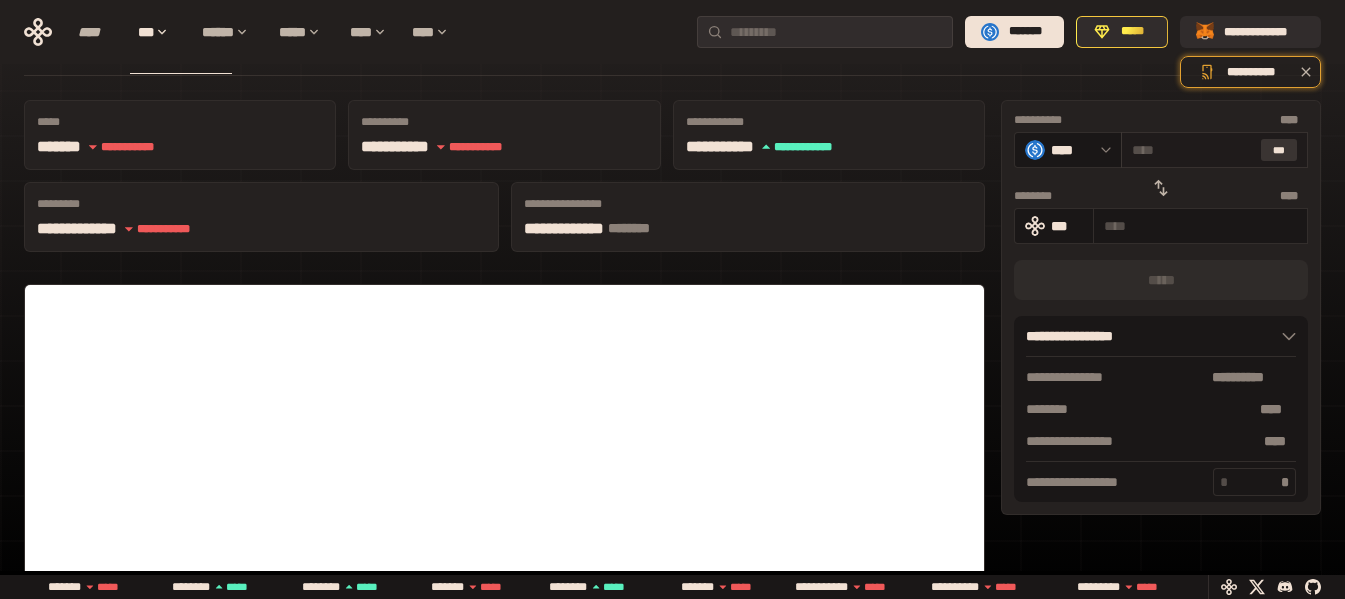 click on "***" at bounding box center (1279, 150) 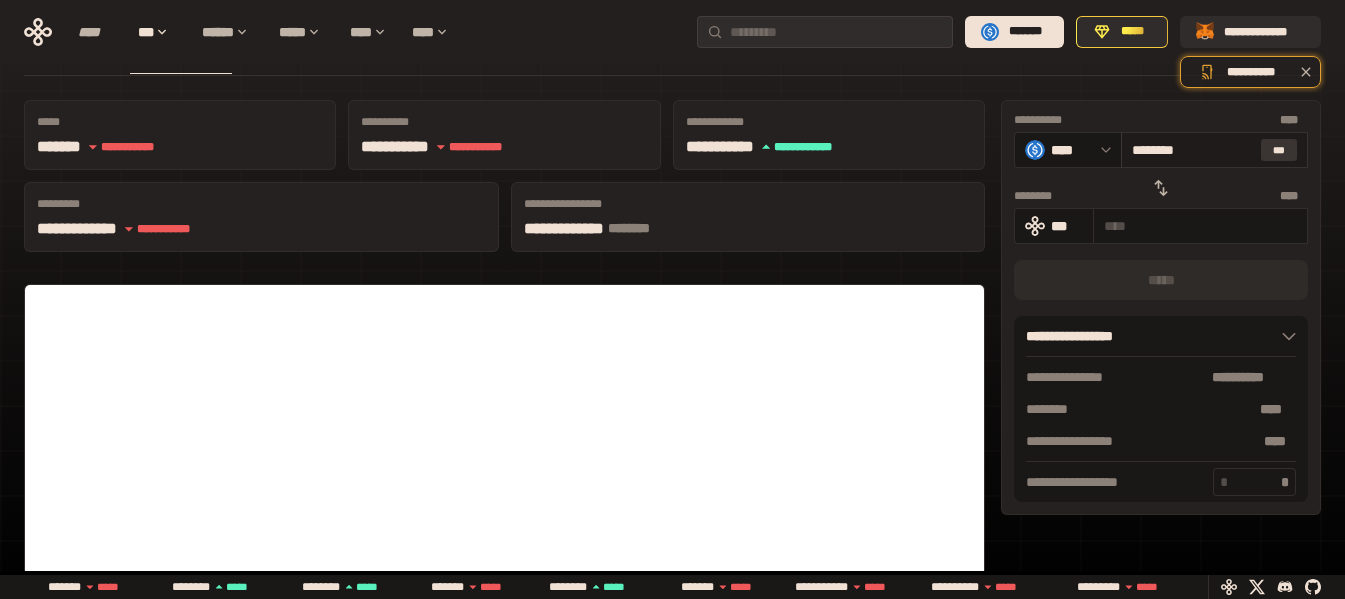 type on "**********" 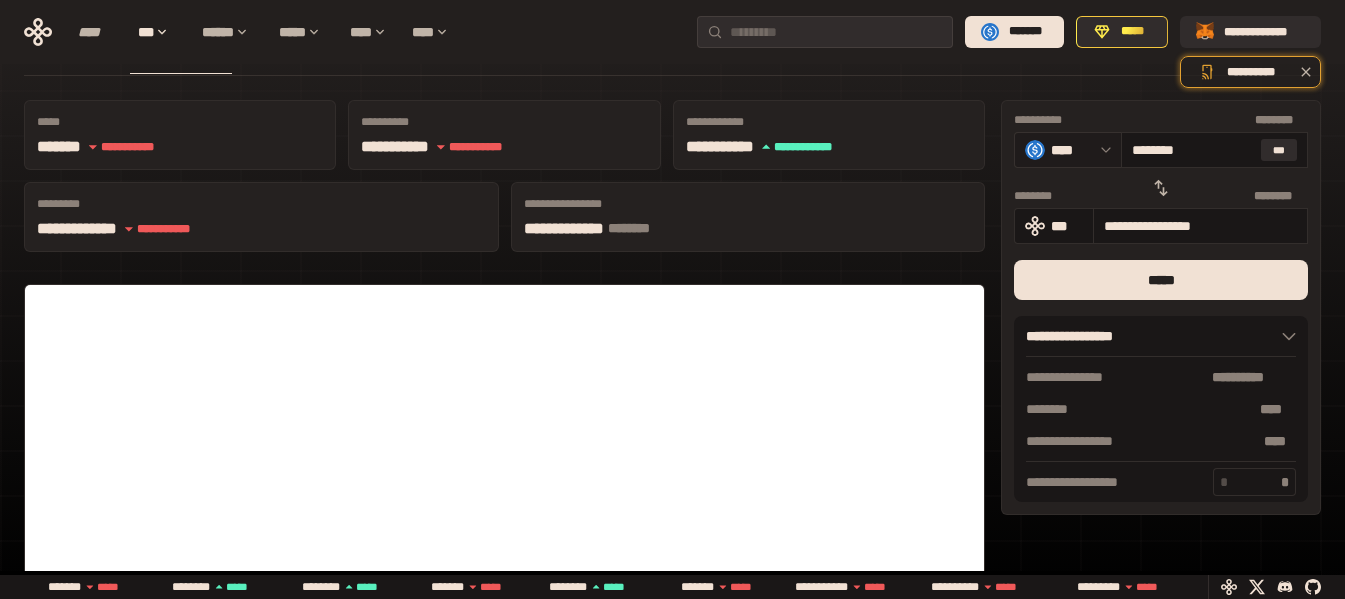 drag, startPoint x: 1180, startPoint y: 160, endPoint x: 1099, endPoint y: 161, distance: 81.00617 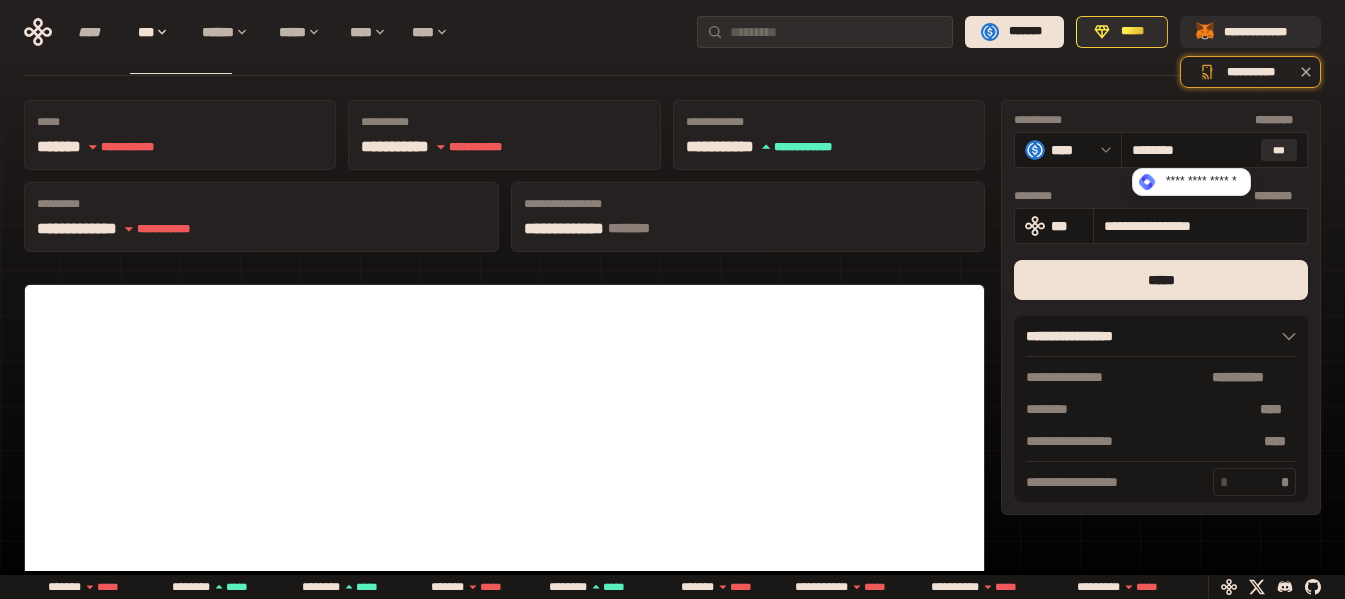 type on "*******" 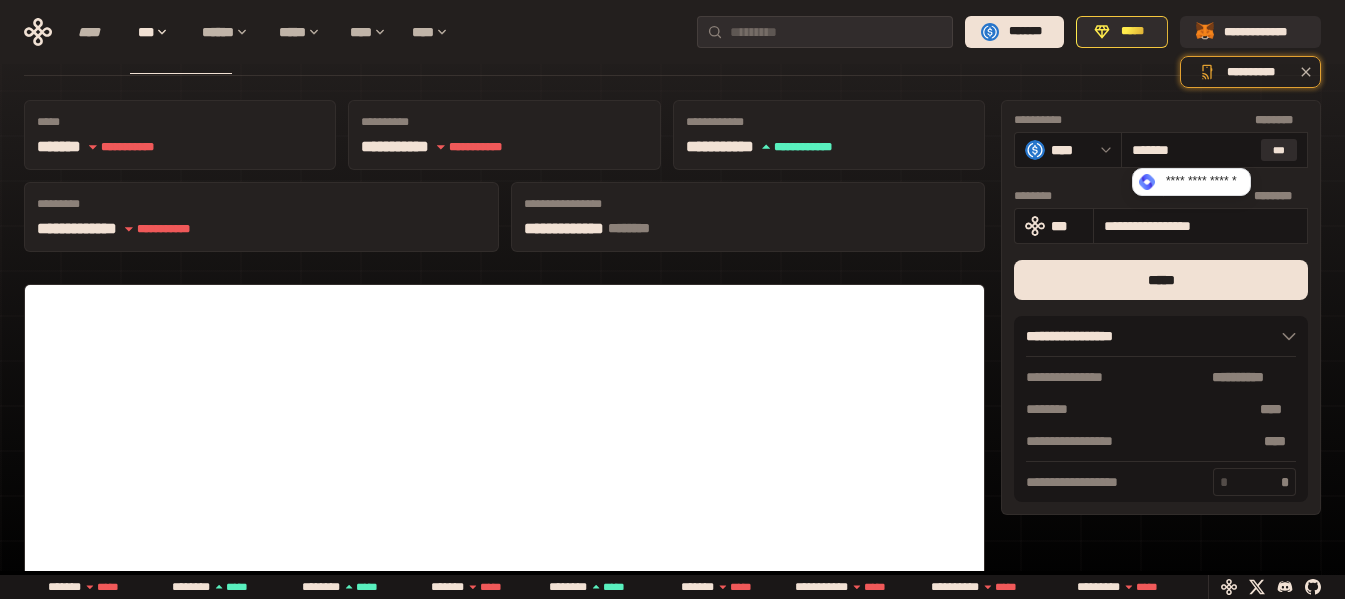 type on "**********" 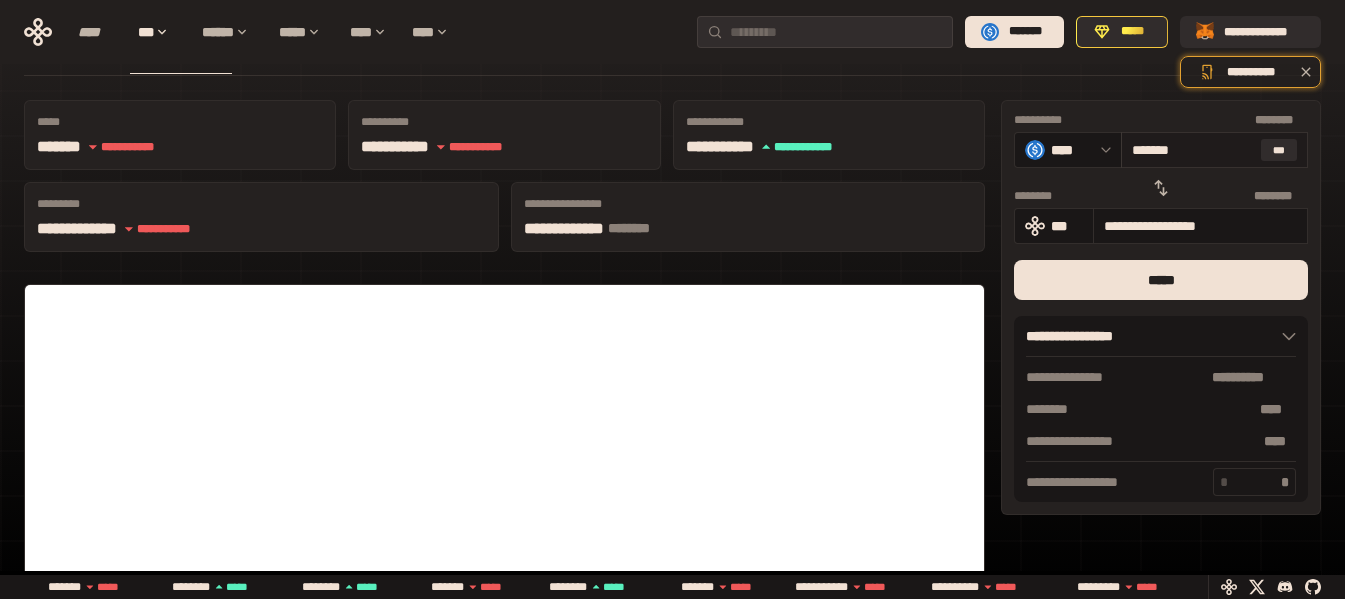 drag, startPoint x: 1182, startPoint y: 144, endPoint x: 1135, endPoint y: 143, distance: 47.010635 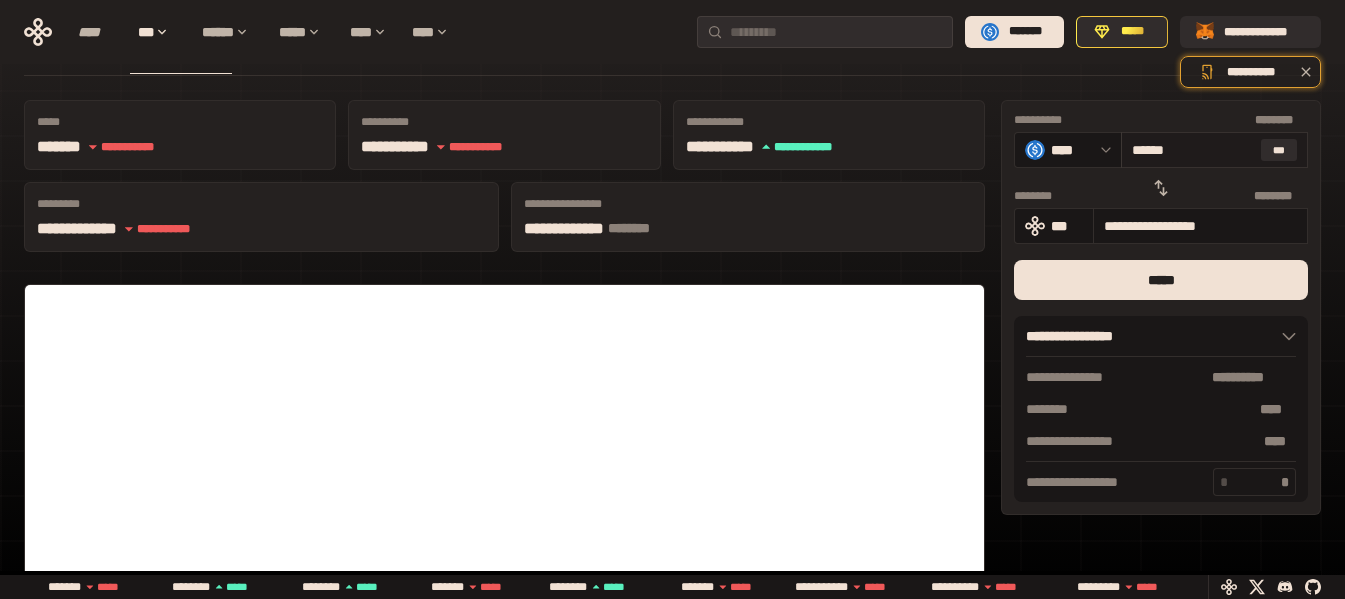 type on "**********" 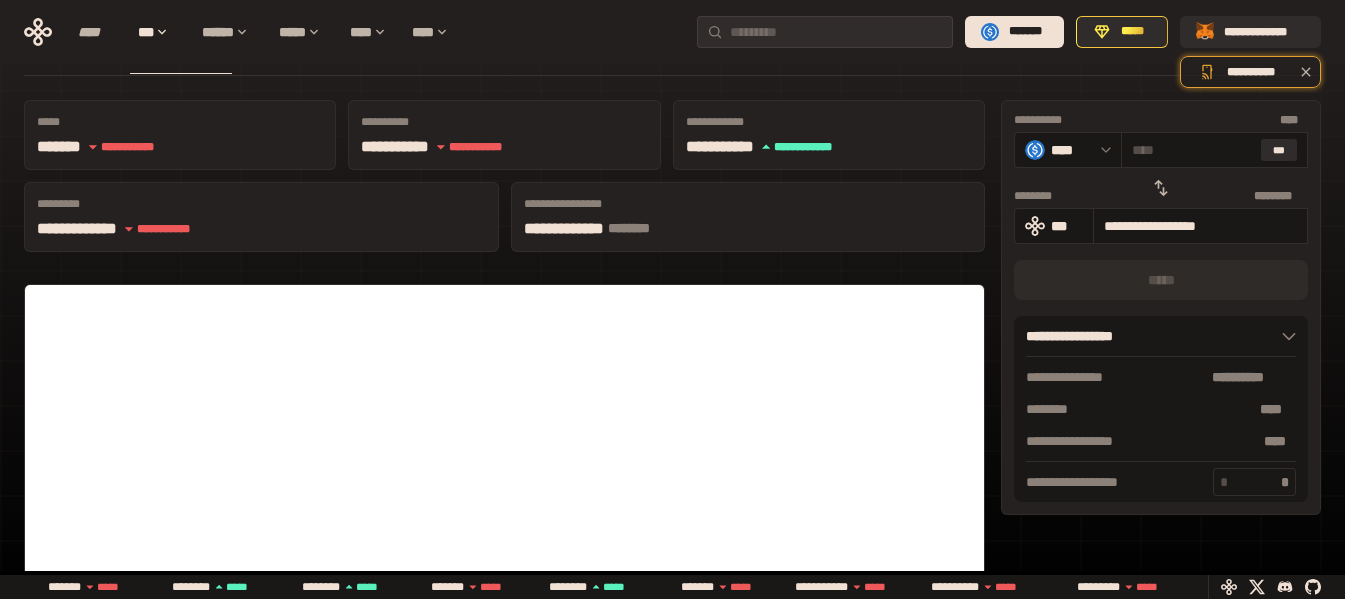 click on "[FIRST] [LAST] [NUMBER] [STREET] [CITY], [STATE] [POSTAL_CODE] [COUNTRY] [PHONE] [EMAIL] [SSN] [CREDIT_CARD] [DRIVER_LICENSE] [PASSPORT_NUMBER]" at bounding box center [1161, 307] 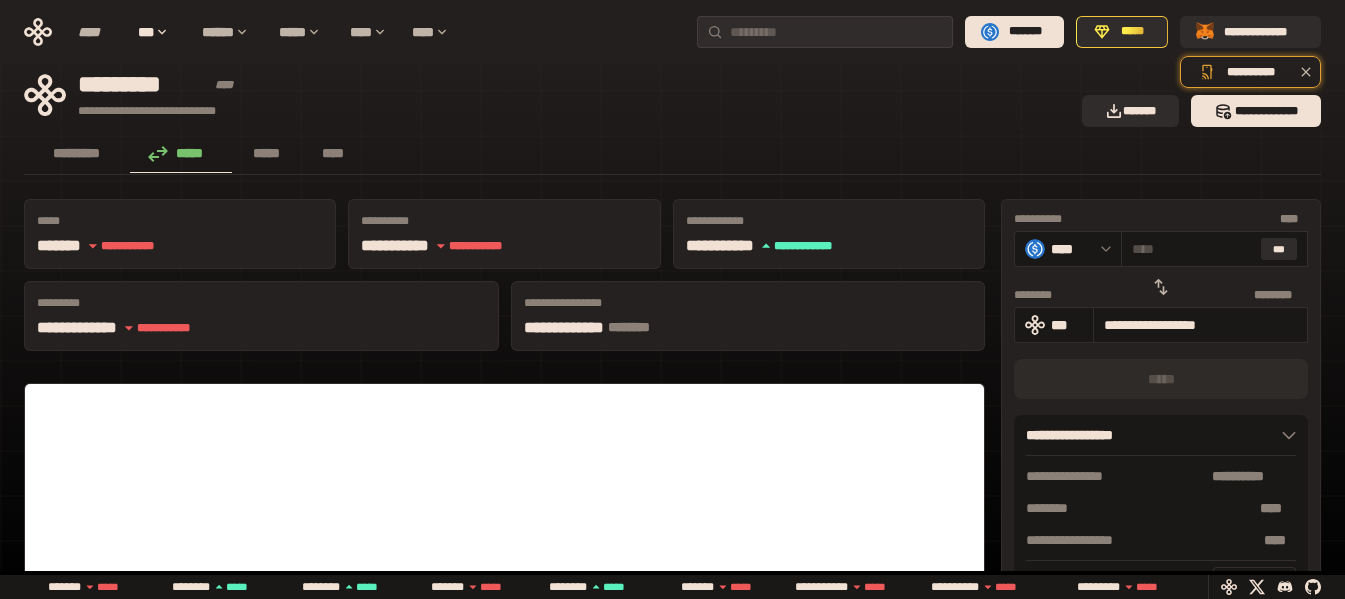 scroll, scrollTop: 0, scrollLeft: 0, axis: both 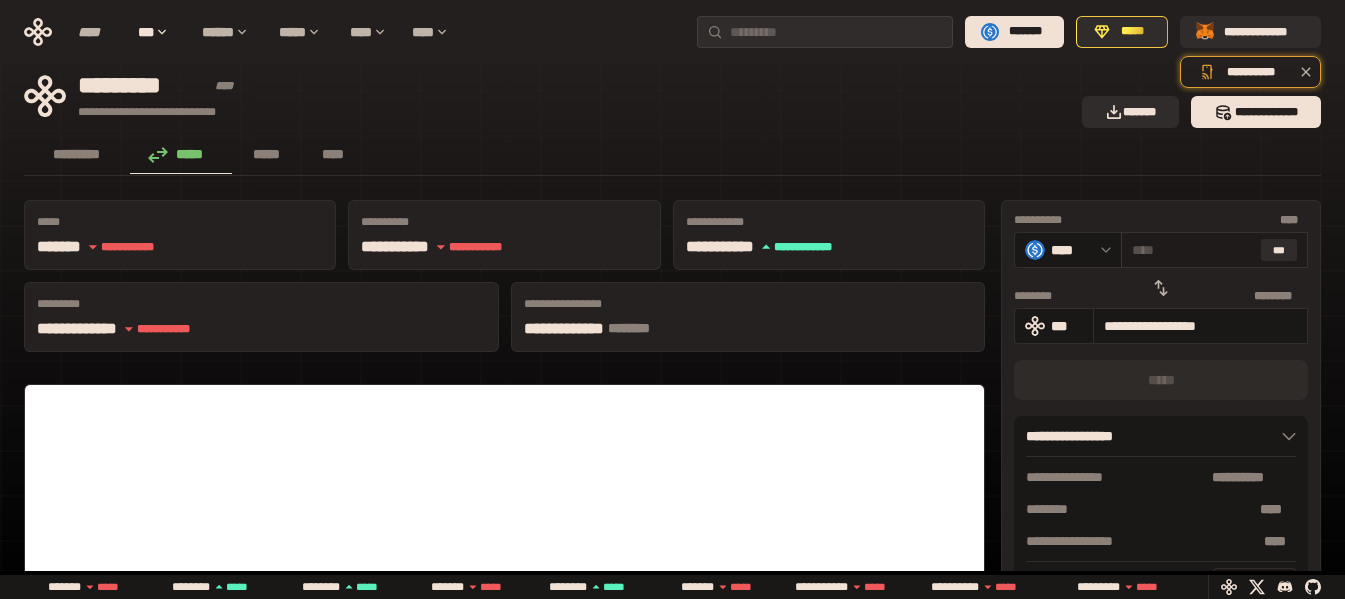 click at bounding box center (1192, 250) 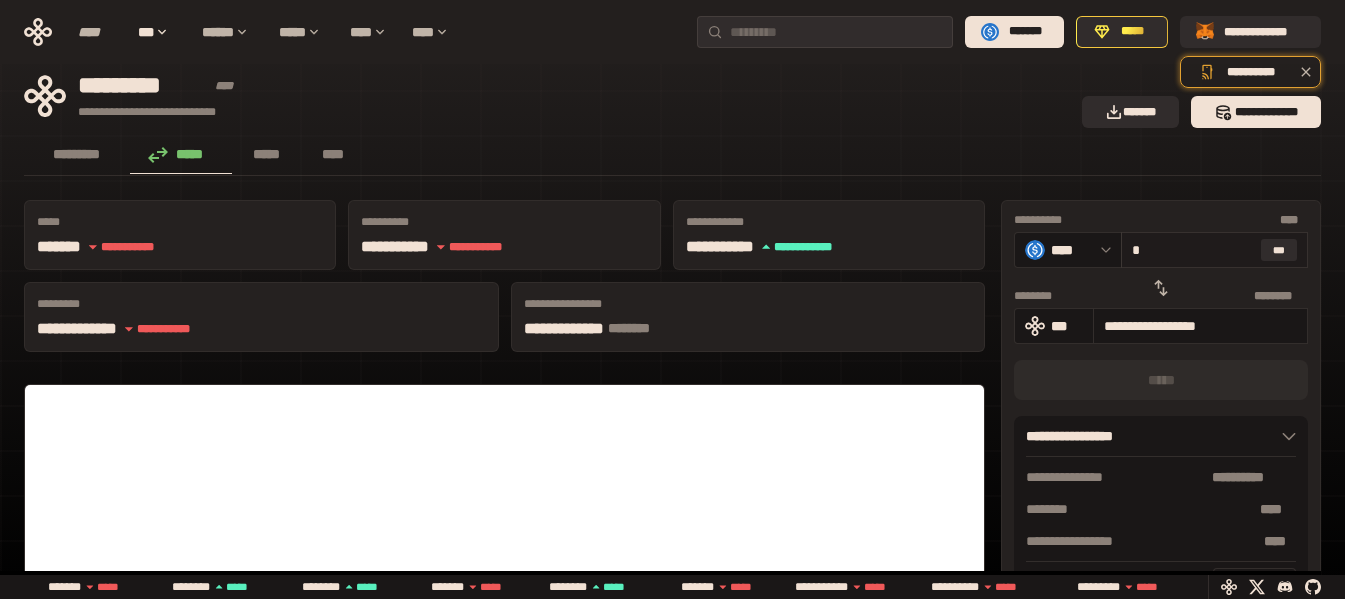 type on "**********" 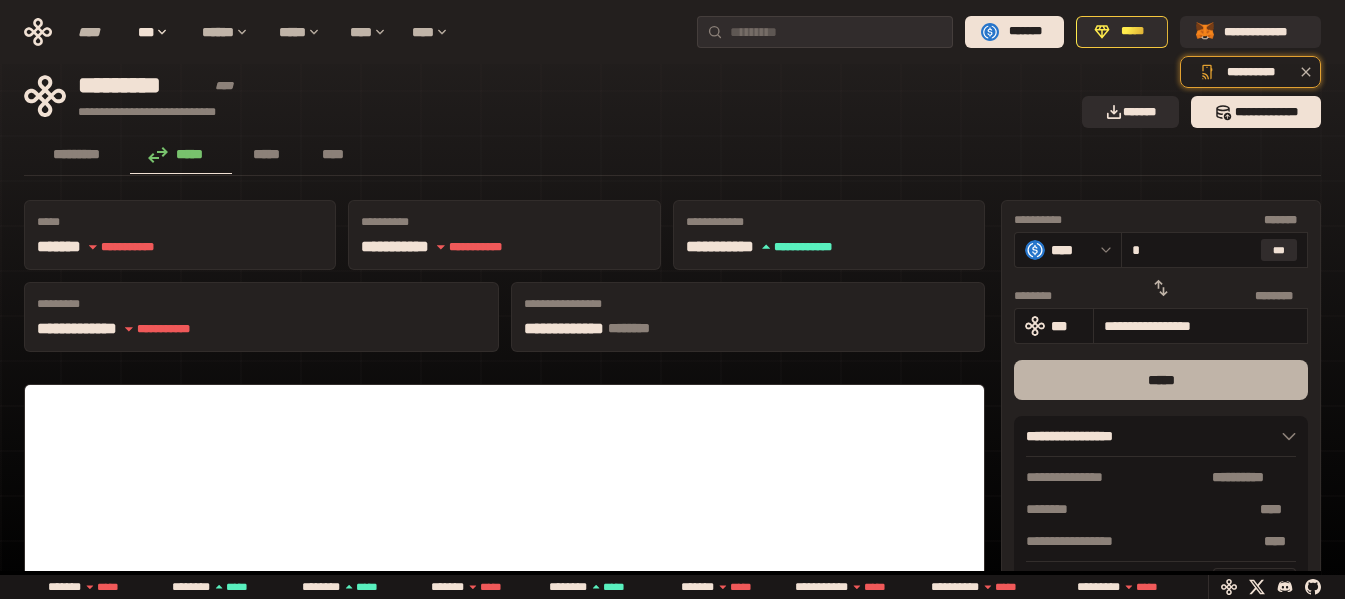 type on "*" 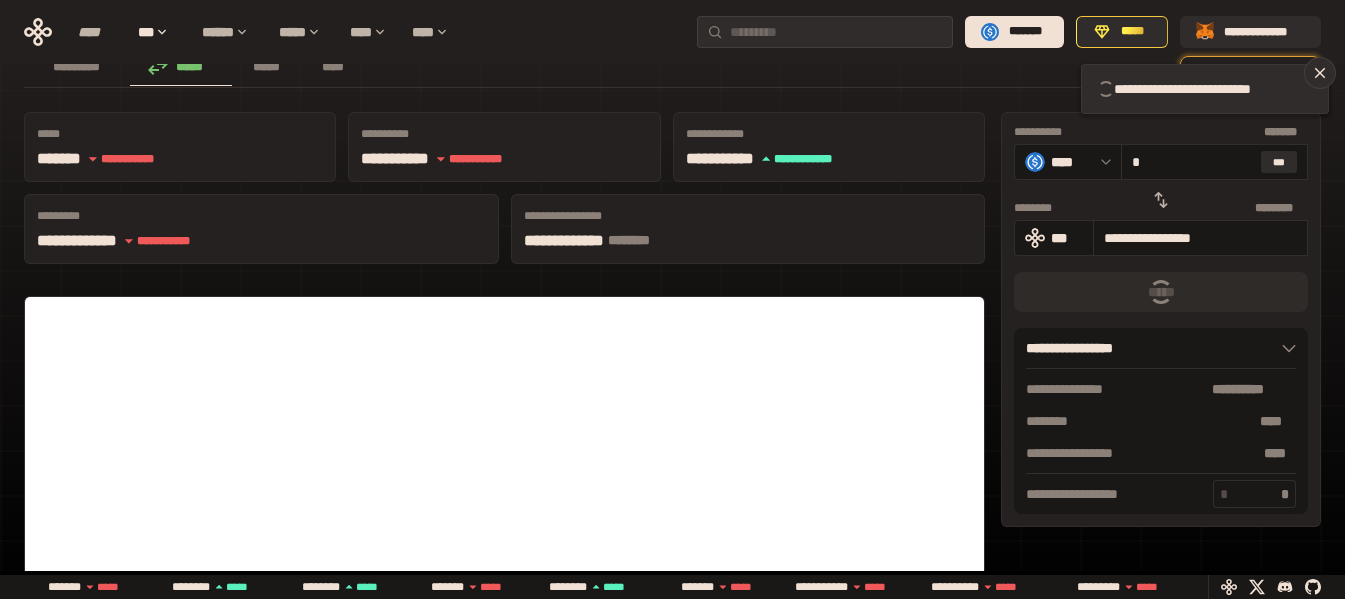scroll, scrollTop: 100, scrollLeft: 0, axis: vertical 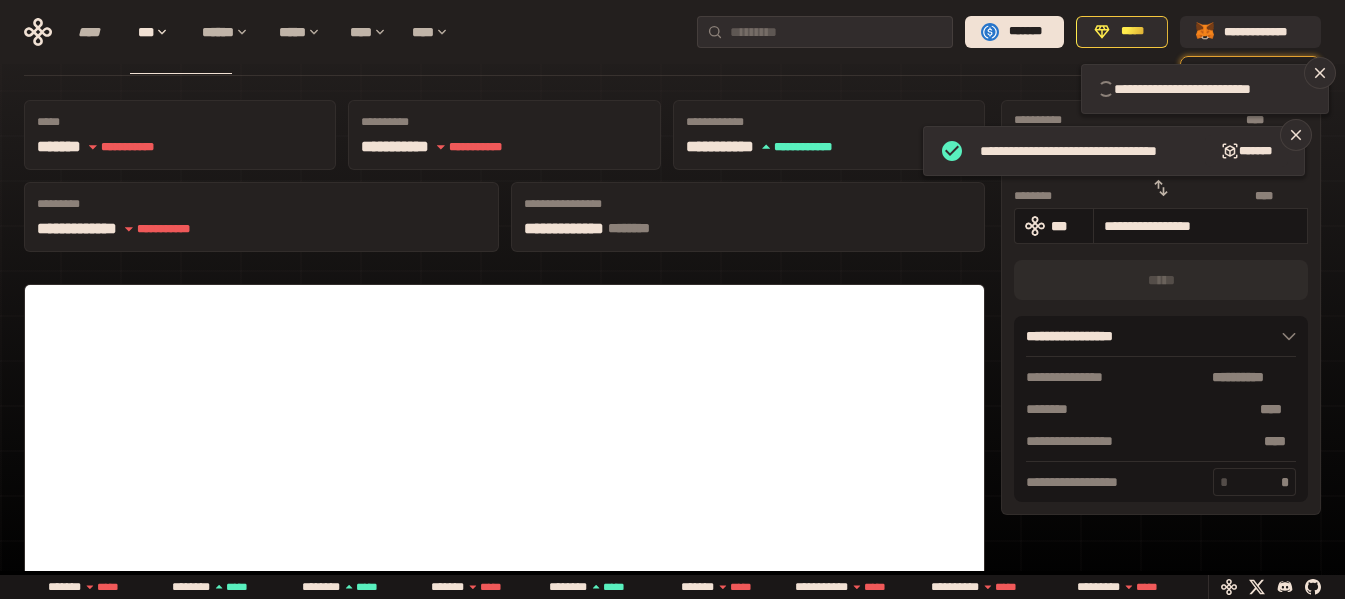 type 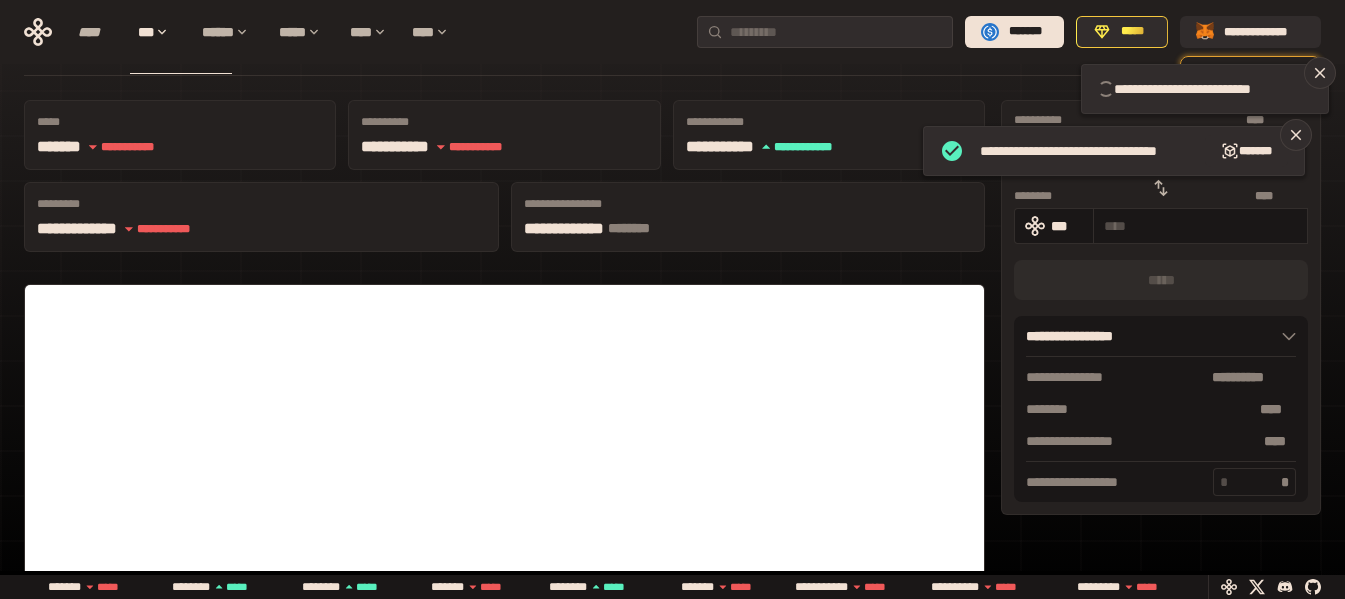 type 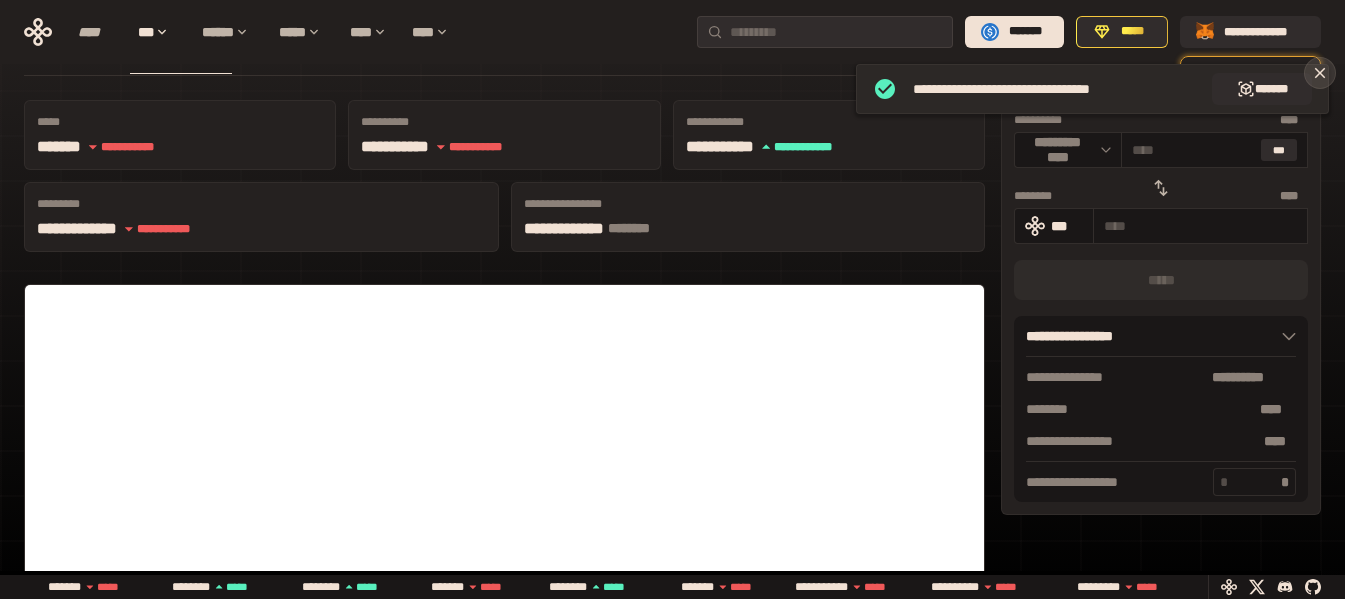 click 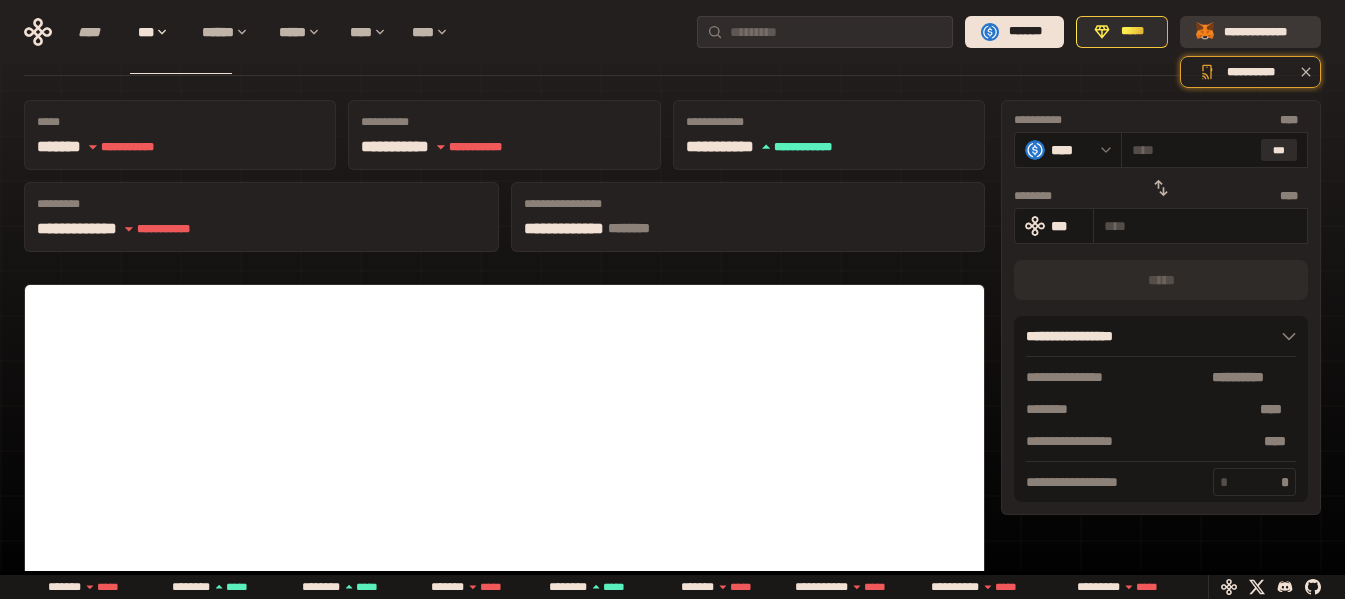 click on "**********" at bounding box center [1264, 32] 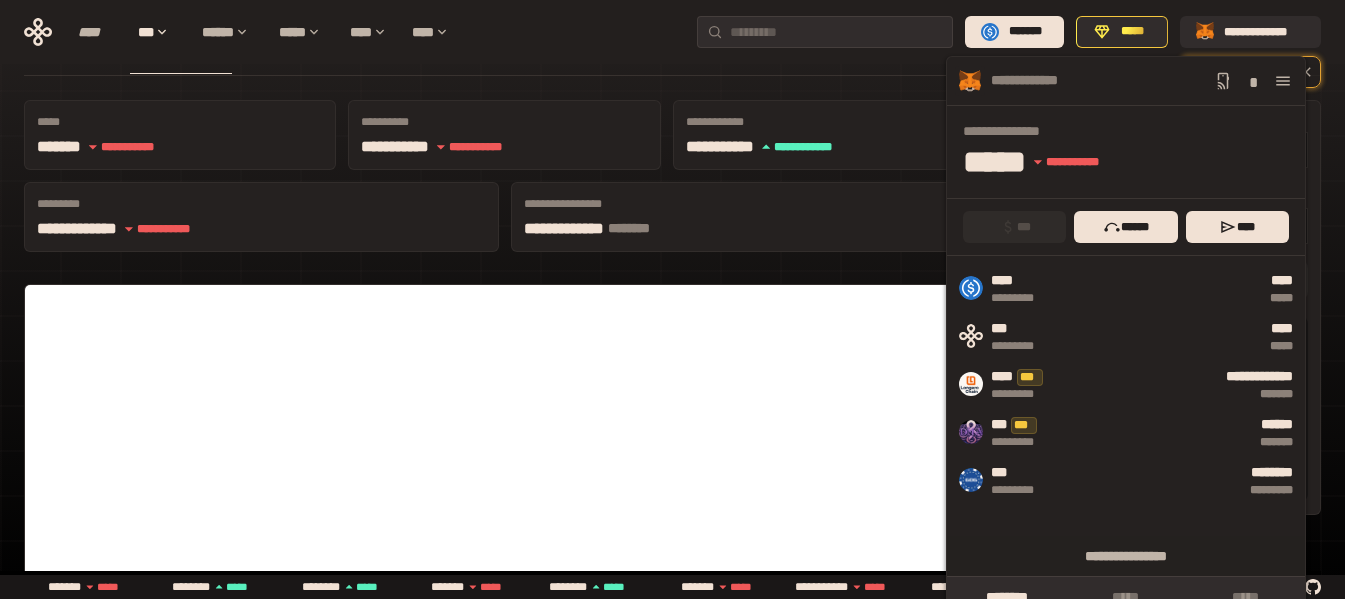click on "[FIRST] [LAST]" at bounding box center (748, 229) 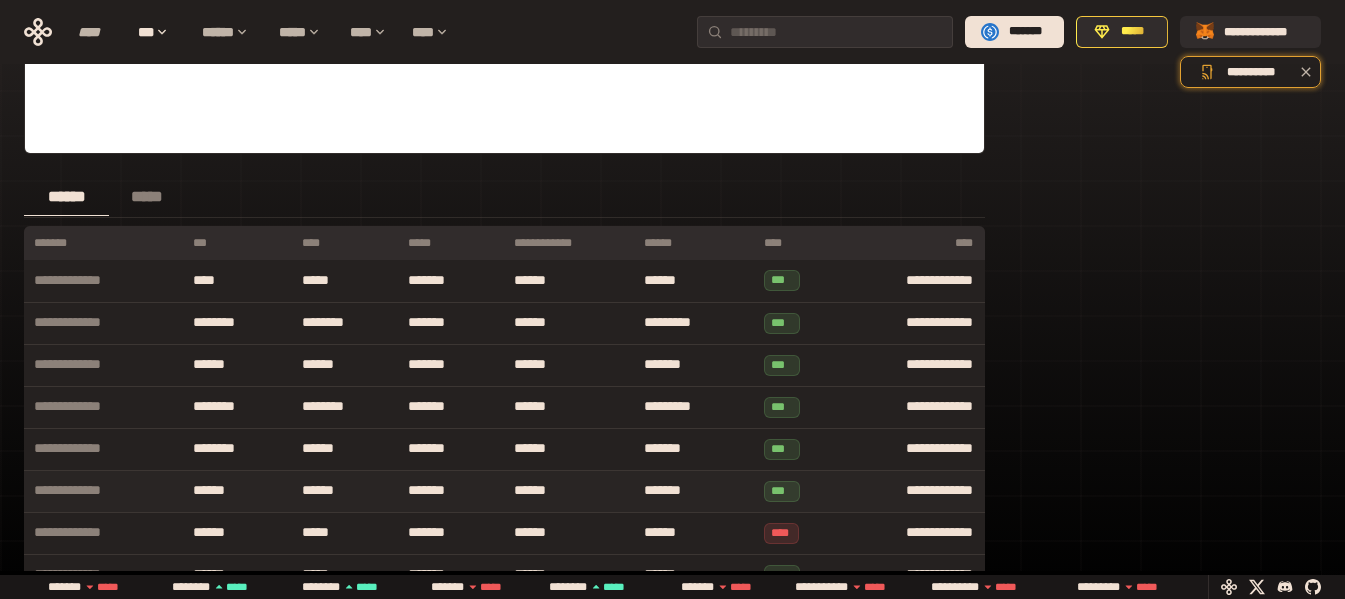 scroll, scrollTop: 600, scrollLeft: 0, axis: vertical 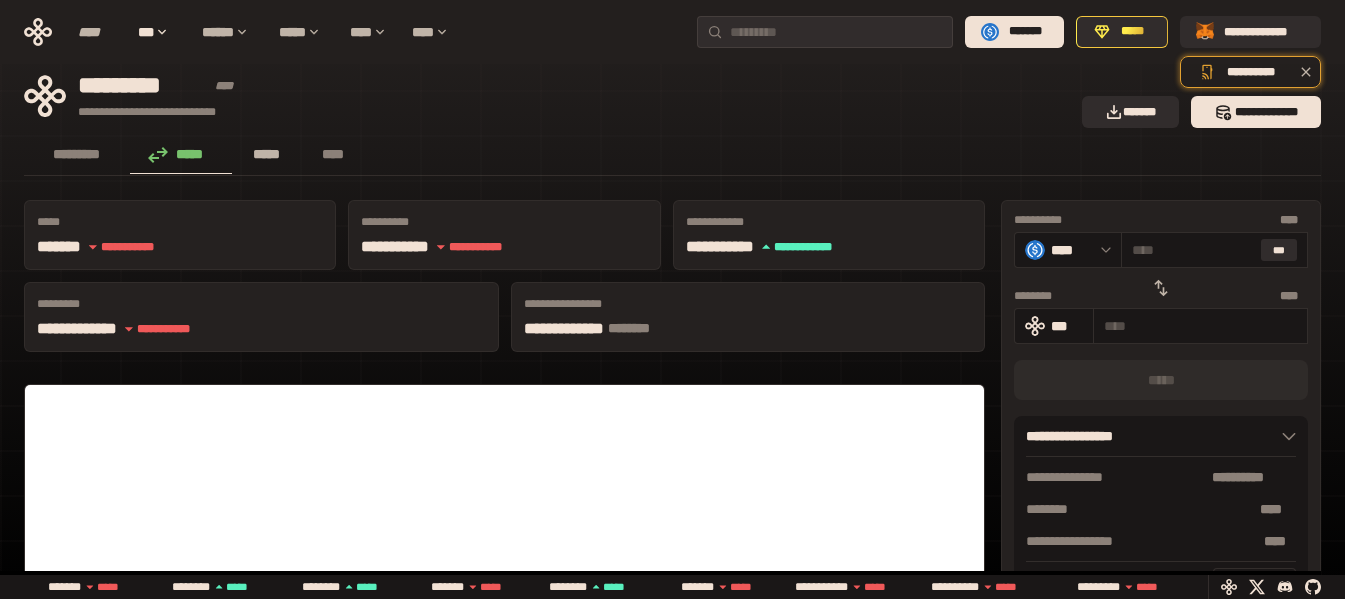 click on "*****" at bounding box center [267, 155] 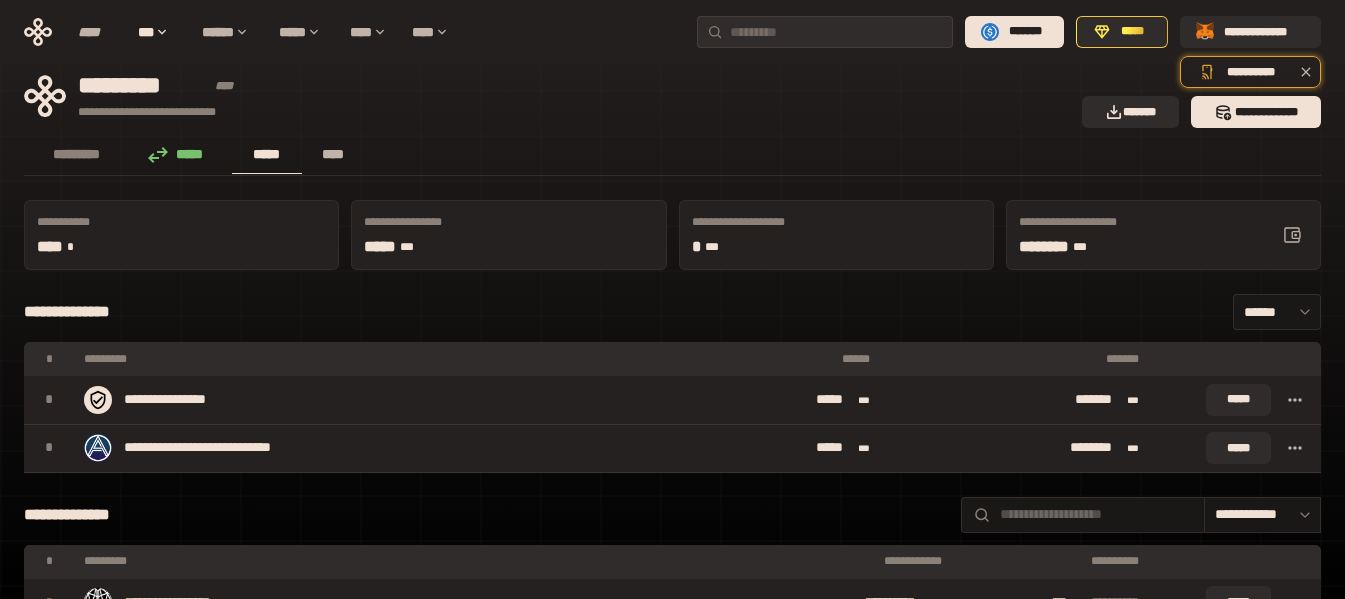click on "****" at bounding box center [333, 154] 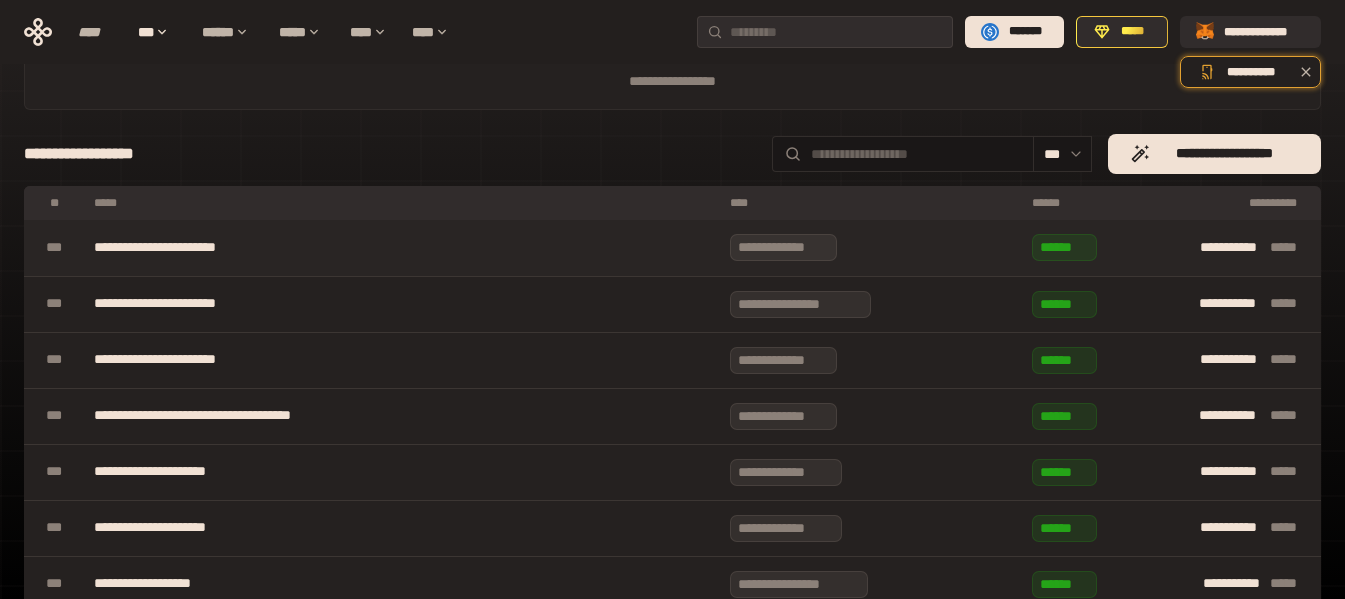 scroll, scrollTop: 300, scrollLeft: 0, axis: vertical 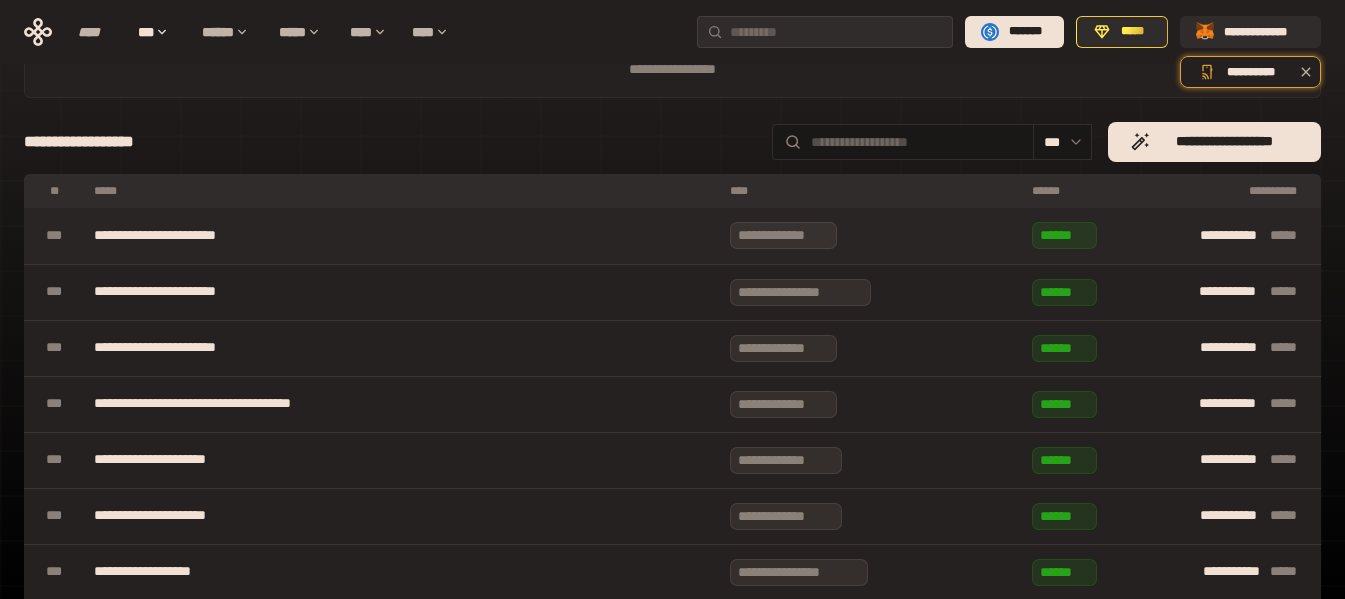 click on "**********" at bounding box center [402, 236] 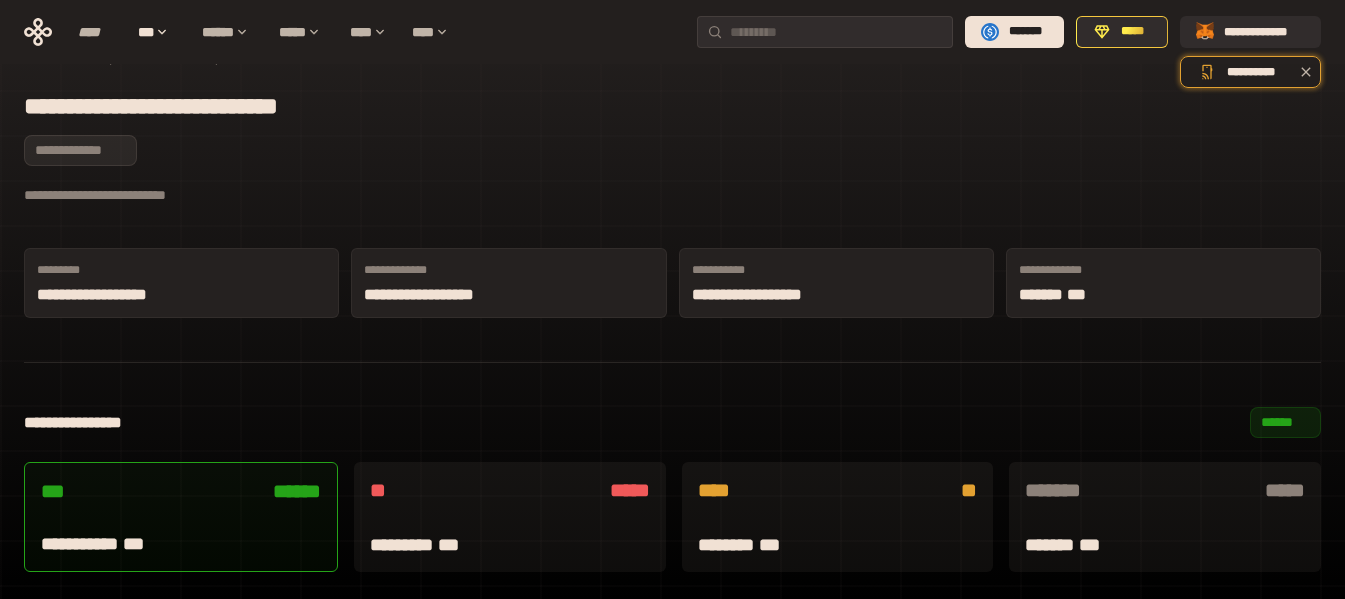 scroll, scrollTop: 0, scrollLeft: 0, axis: both 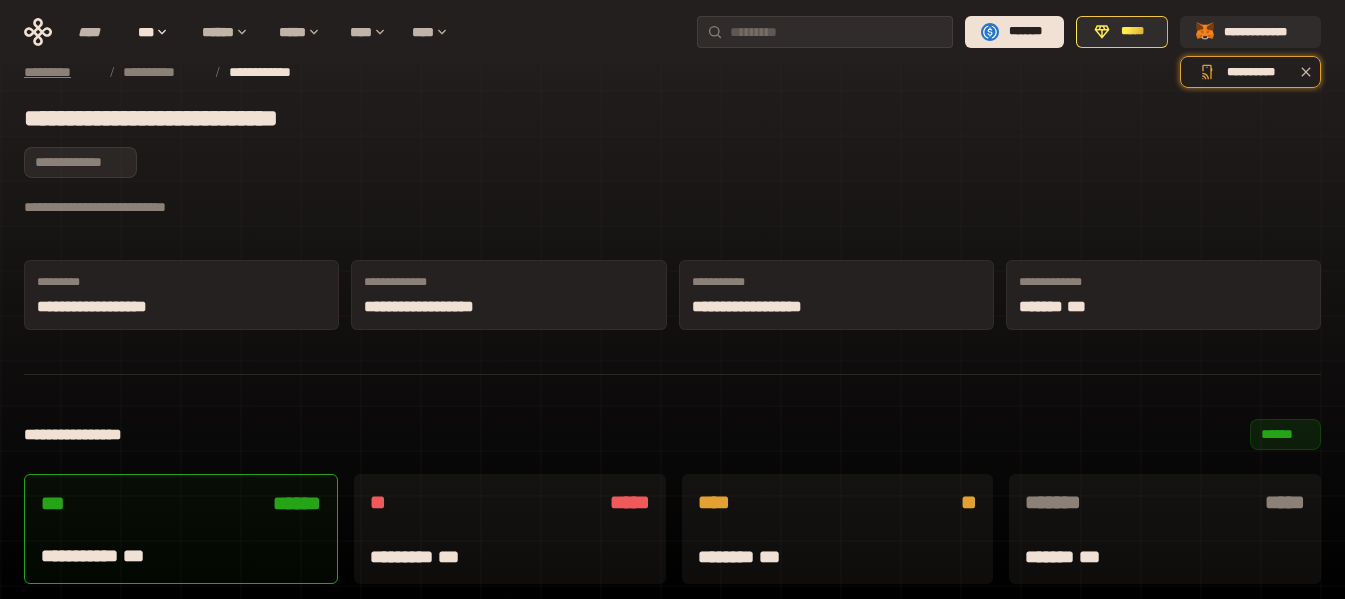click on "*********" at bounding box center [61, 72] 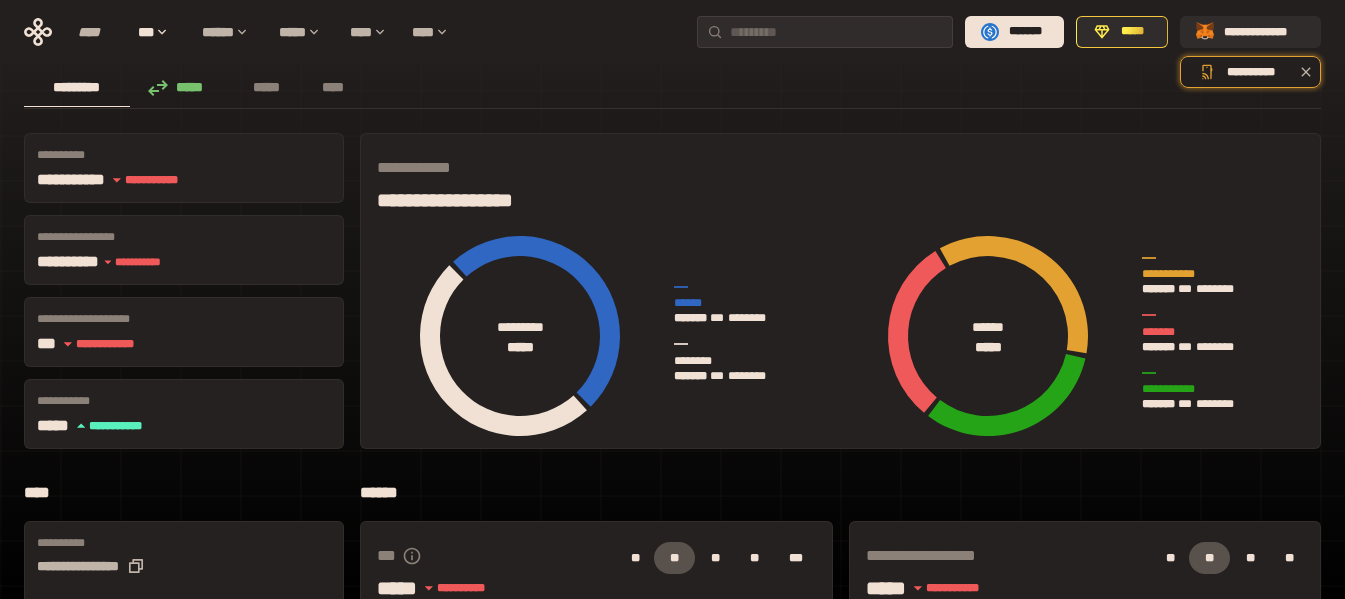 scroll, scrollTop: 0, scrollLeft: 0, axis: both 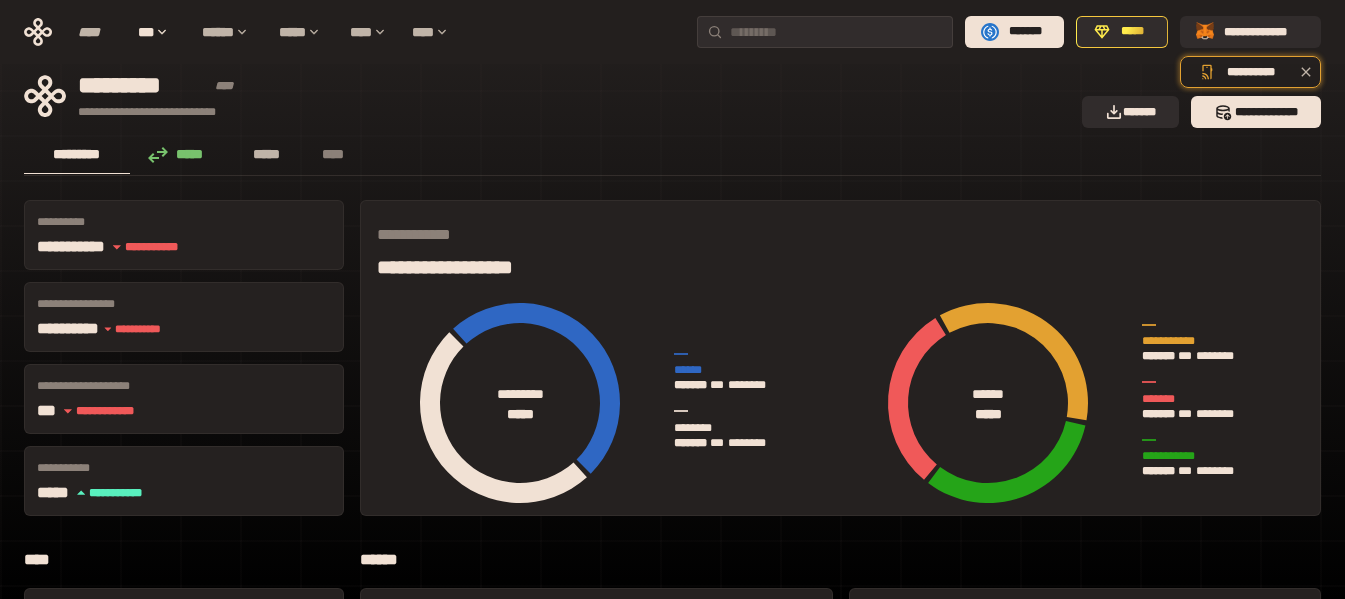 click on "*****" at bounding box center [267, 154] 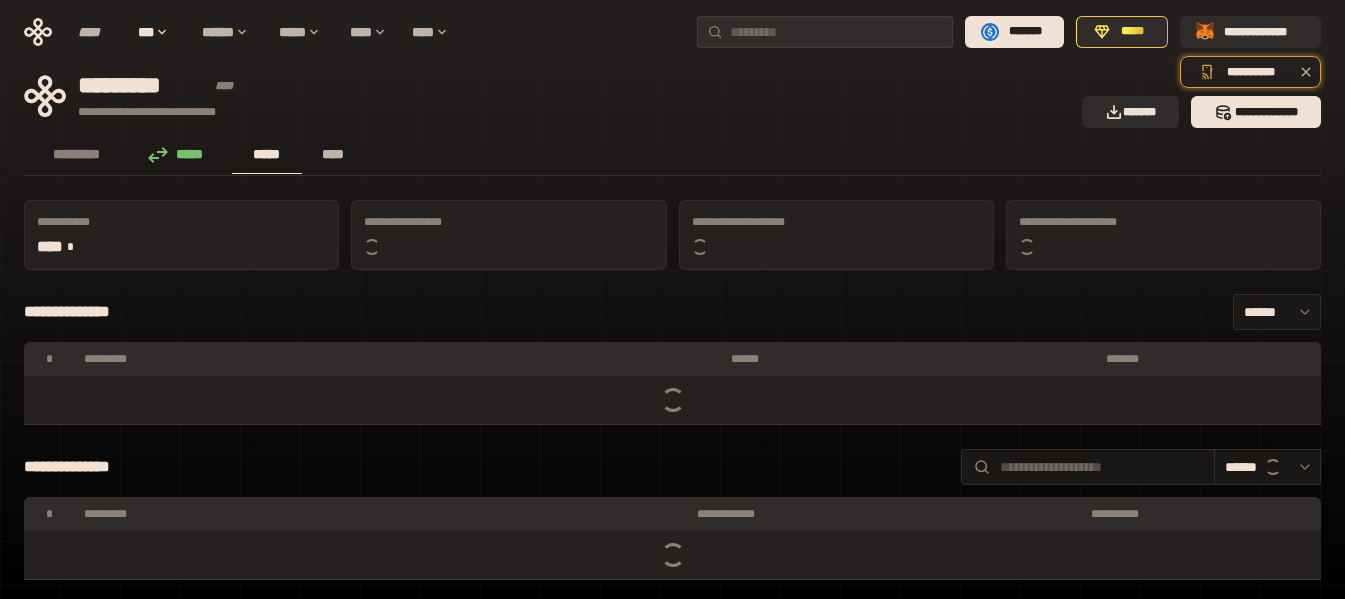 click on "****" at bounding box center (333, 154) 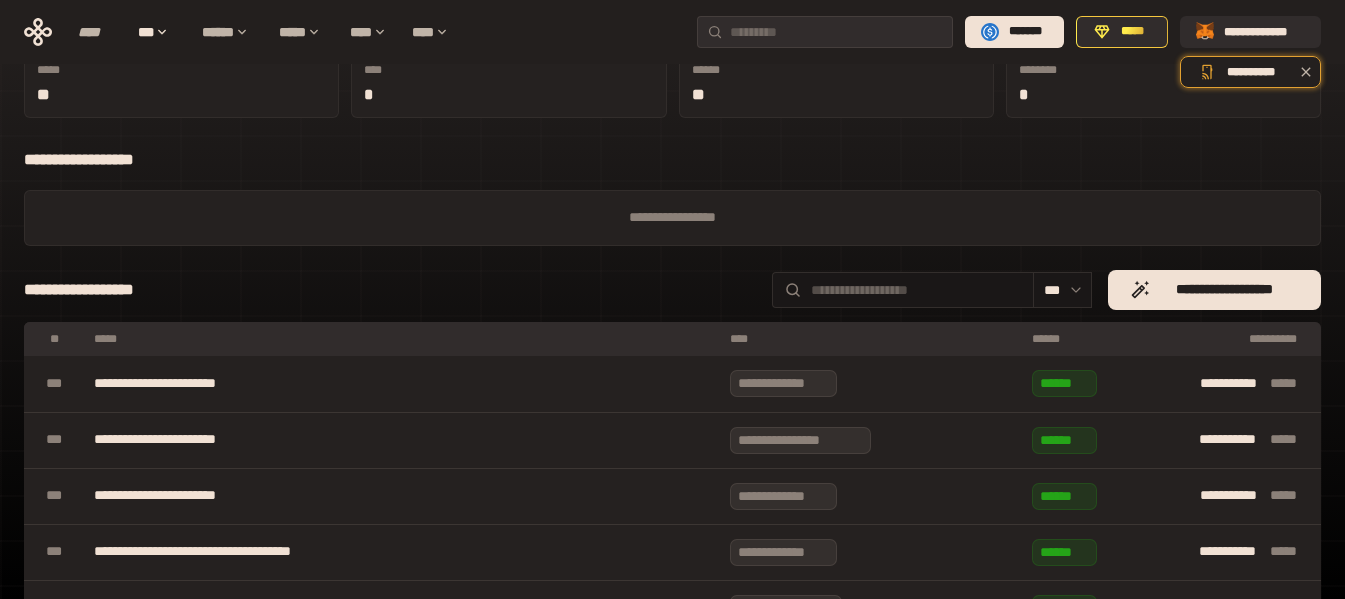 scroll, scrollTop: 200, scrollLeft: 0, axis: vertical 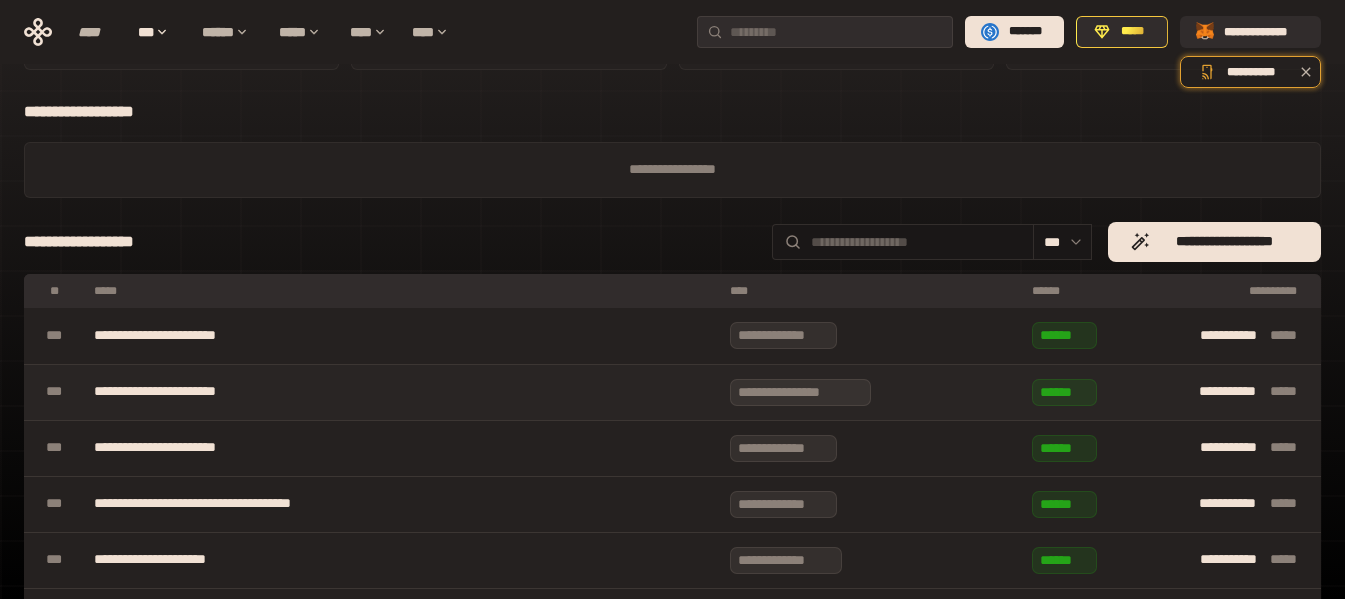 click on "**********" at bounding box center [402, 392] 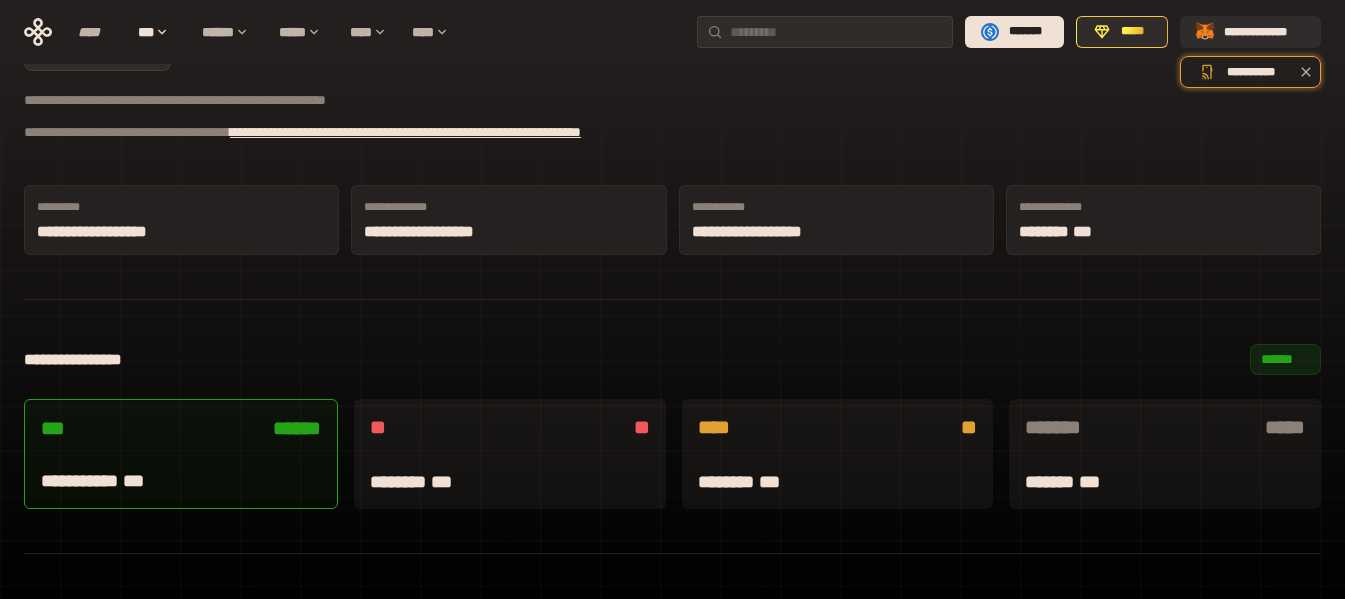scroll, scrollTop: 0, scrollLeft: 0, axis: both 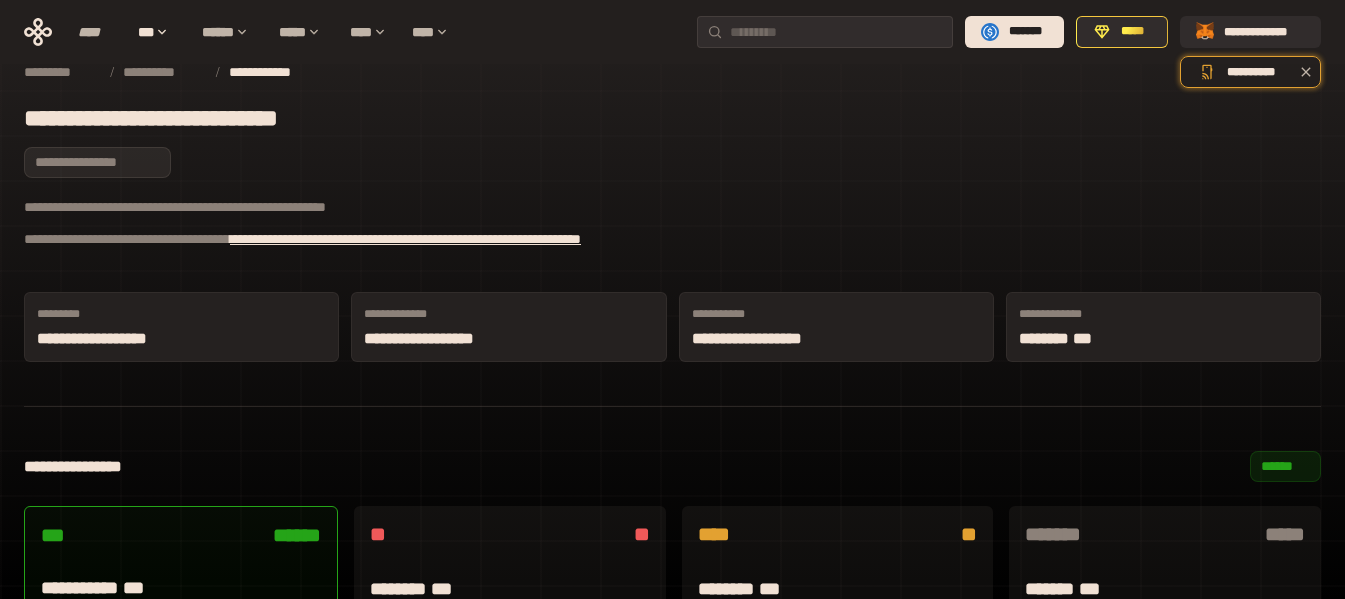 click on "[FIRST] [LAST] [NUMBER] [STREET] [CITY], [STATE] [POSTAL_CODE] [COUNTRY] [PHONE] [EMAIL] [SSN] [CREDIT_CARD] [DRIVER_LICENSE] [PASSPORT_NUMBER]" at bounding box center (672, 542) 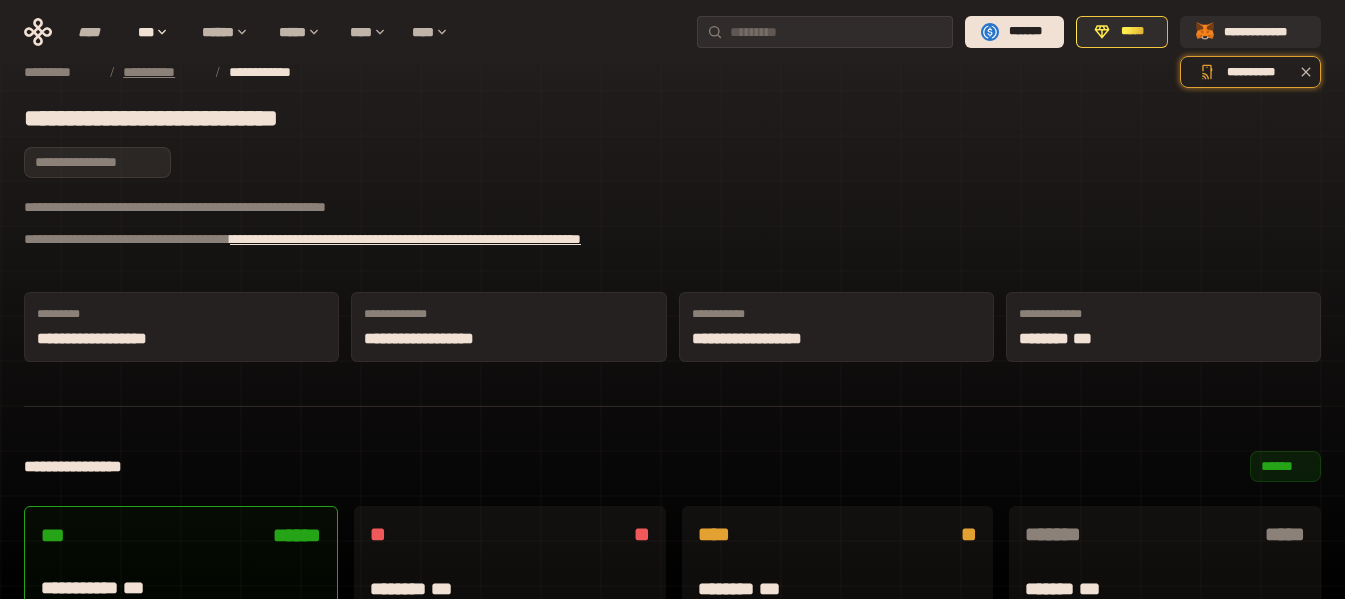 click on "**********" at bounding box center (163, 72) 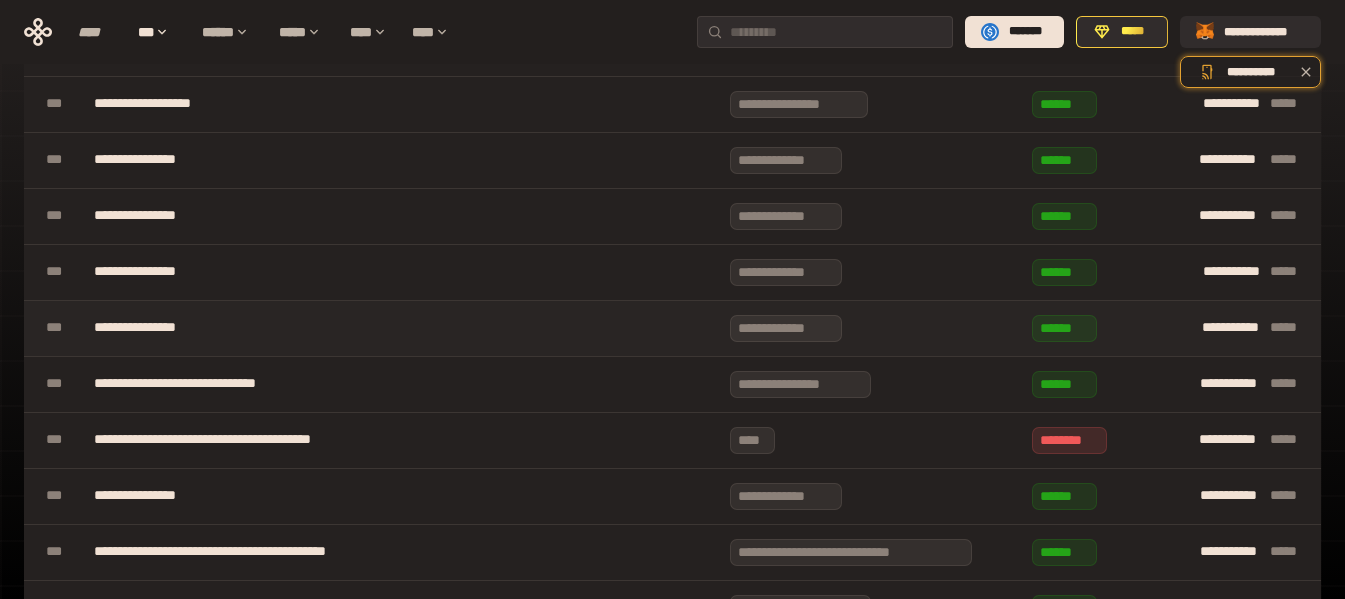 scroll, scrollTop: 800, scrollLeft: 0, axis: vertical 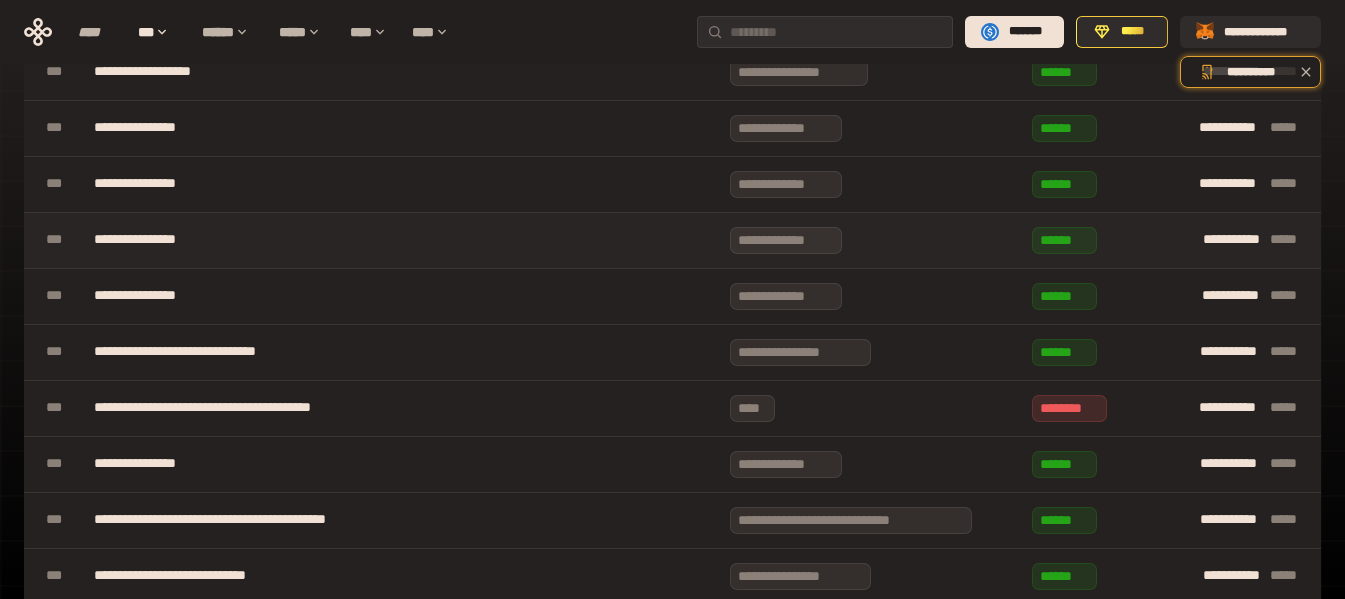 click on "**********" at bounding box center [402, 240] 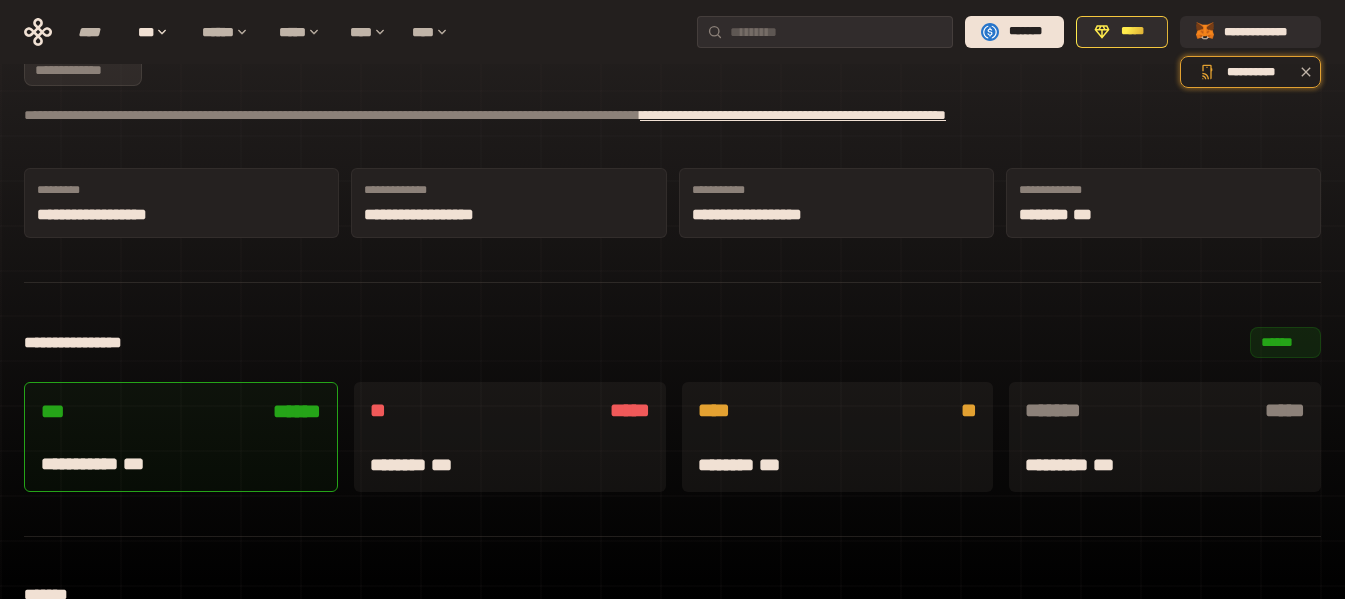 scroll, scrollTop: 0, scrollLeft: 0, axis: both 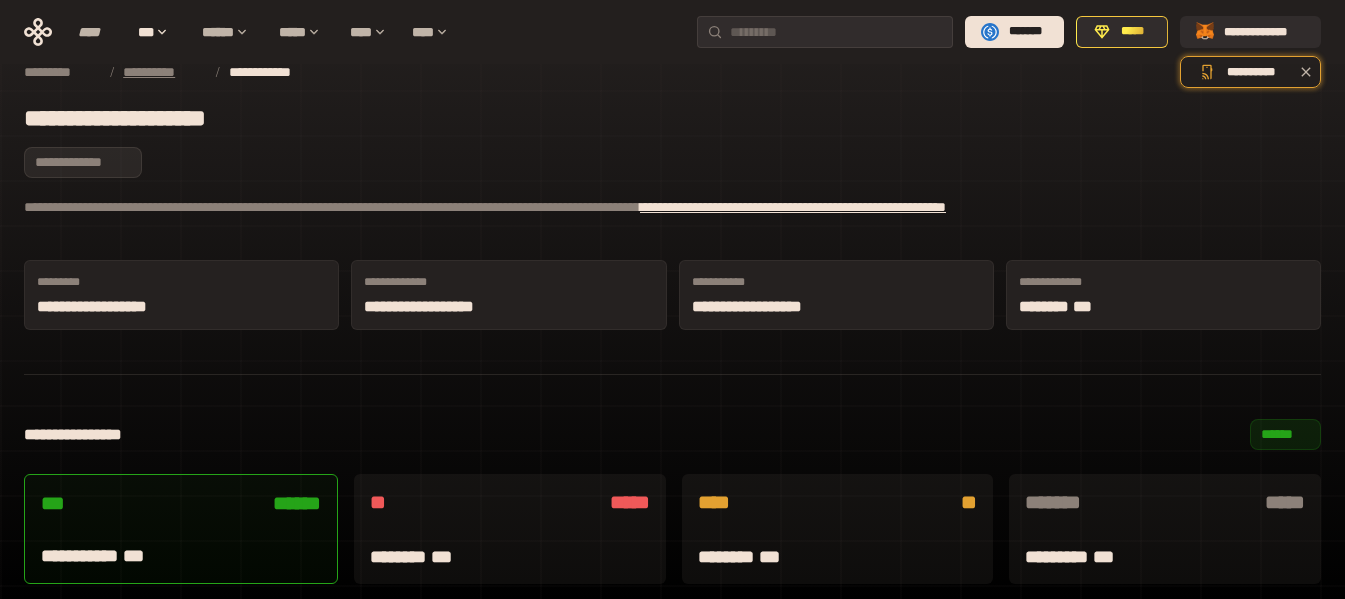 click on "**********" at bounding box center [163, 72] 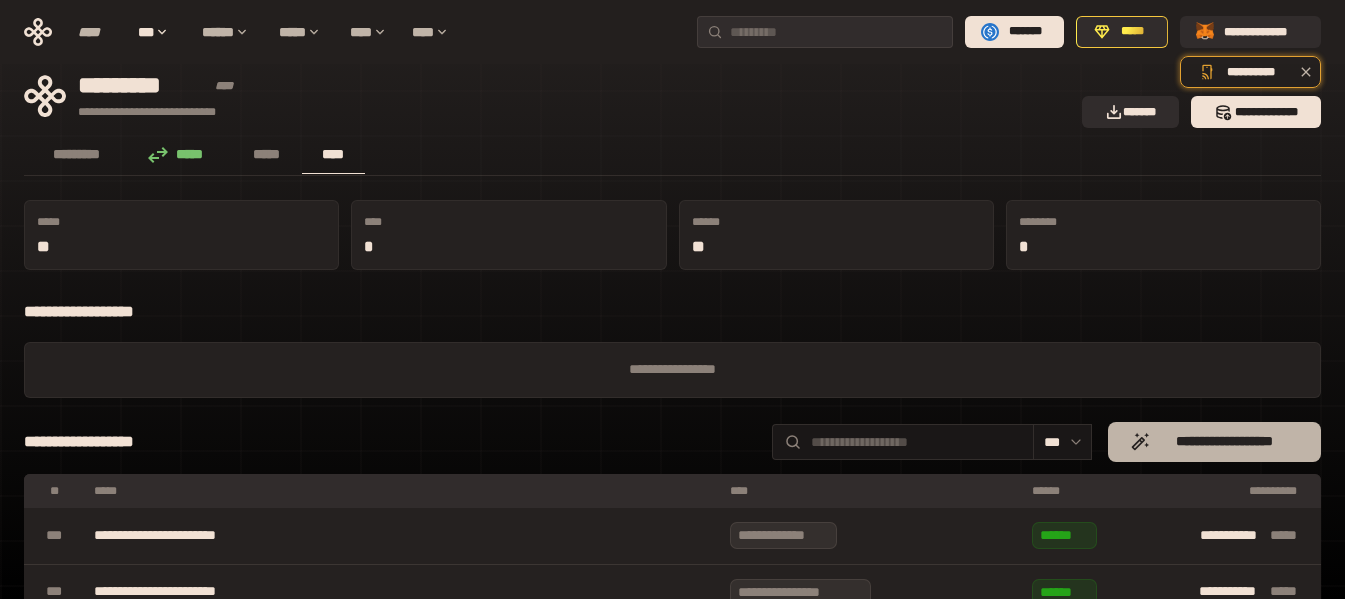 click on "**********" at bounding box center [1214, 442] 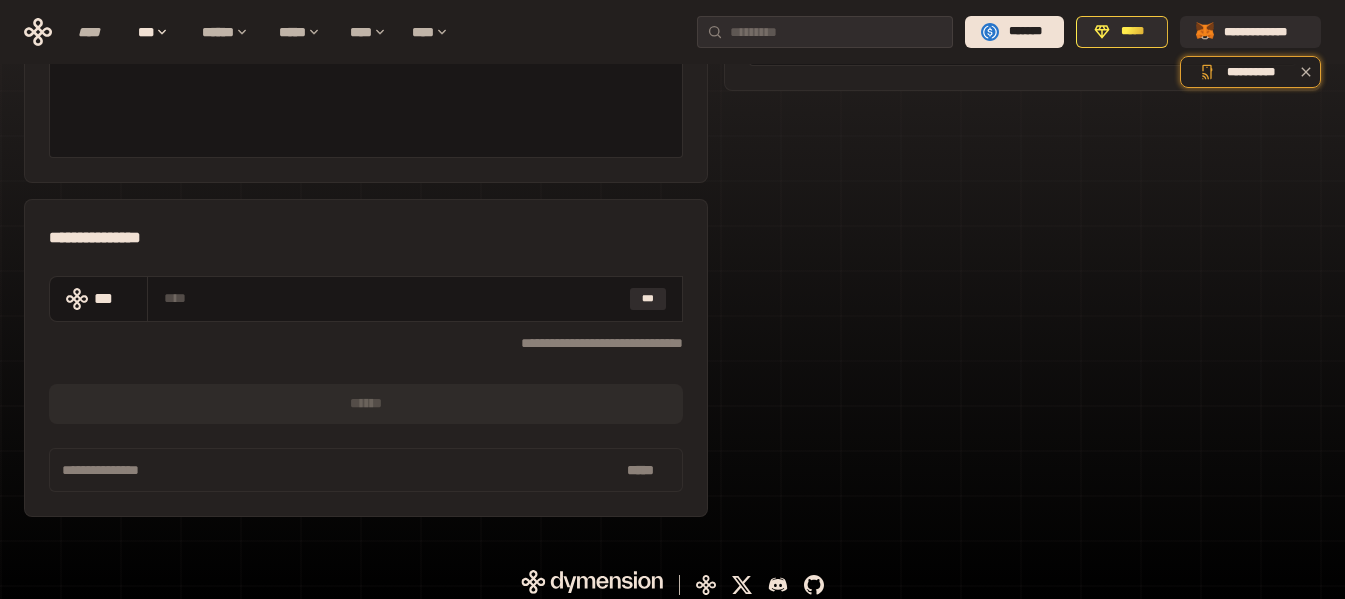 scroll, scrollTop: 491, scrollLeft: 0, axis: vertical 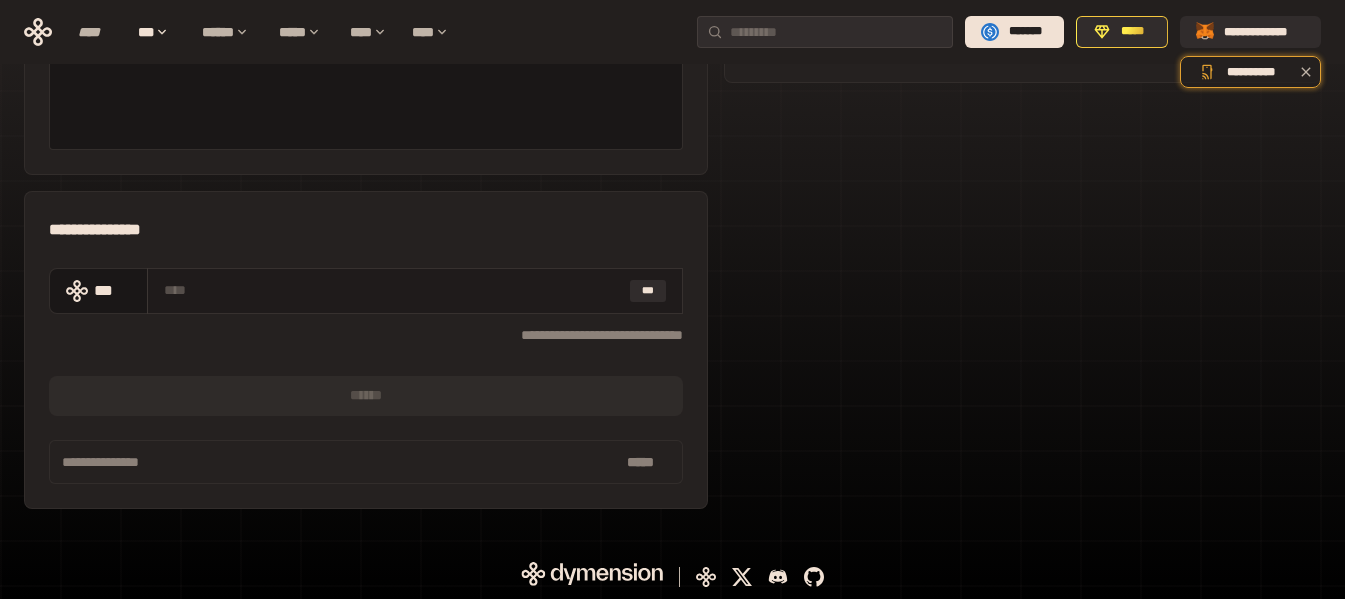 click on "***" at bounding box center [415, 291] 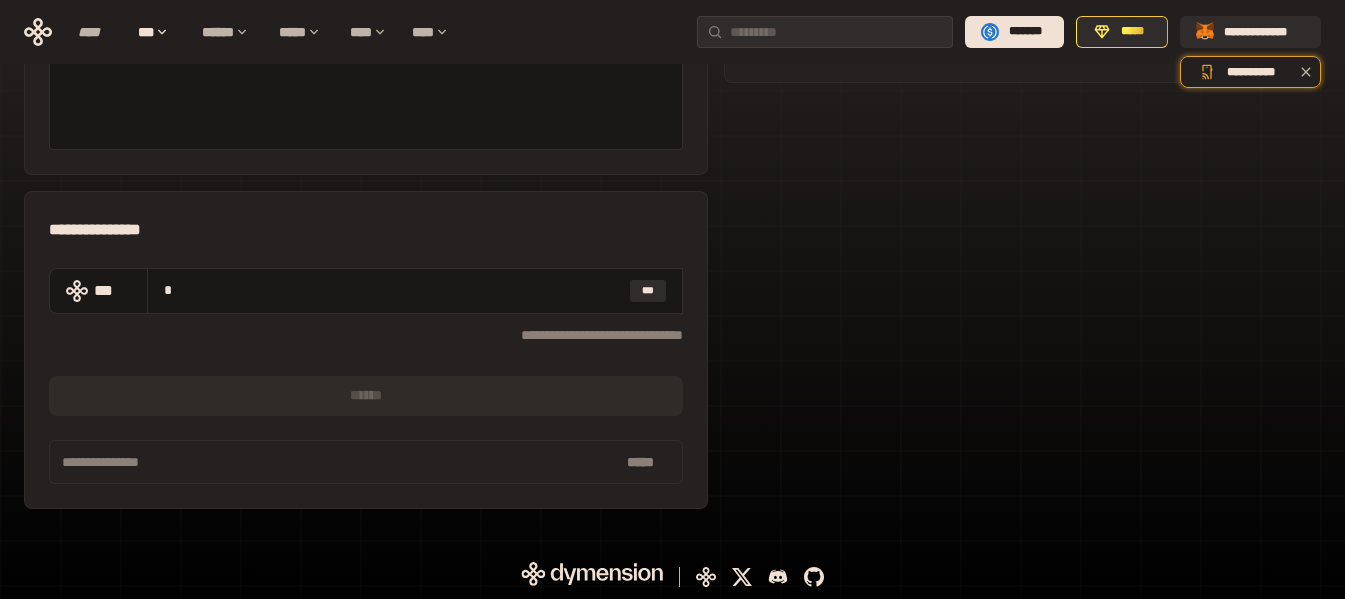 type on "*" 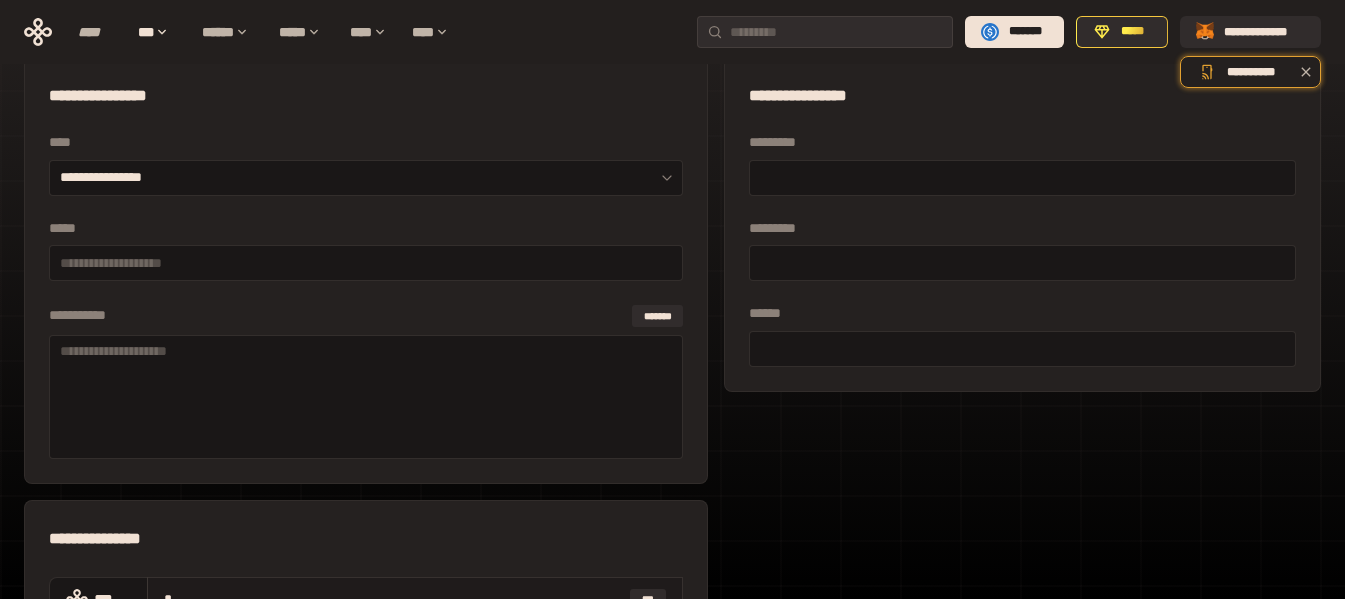 scroll, scrollTop: 91, scrollLeft: 0, axis: vertical 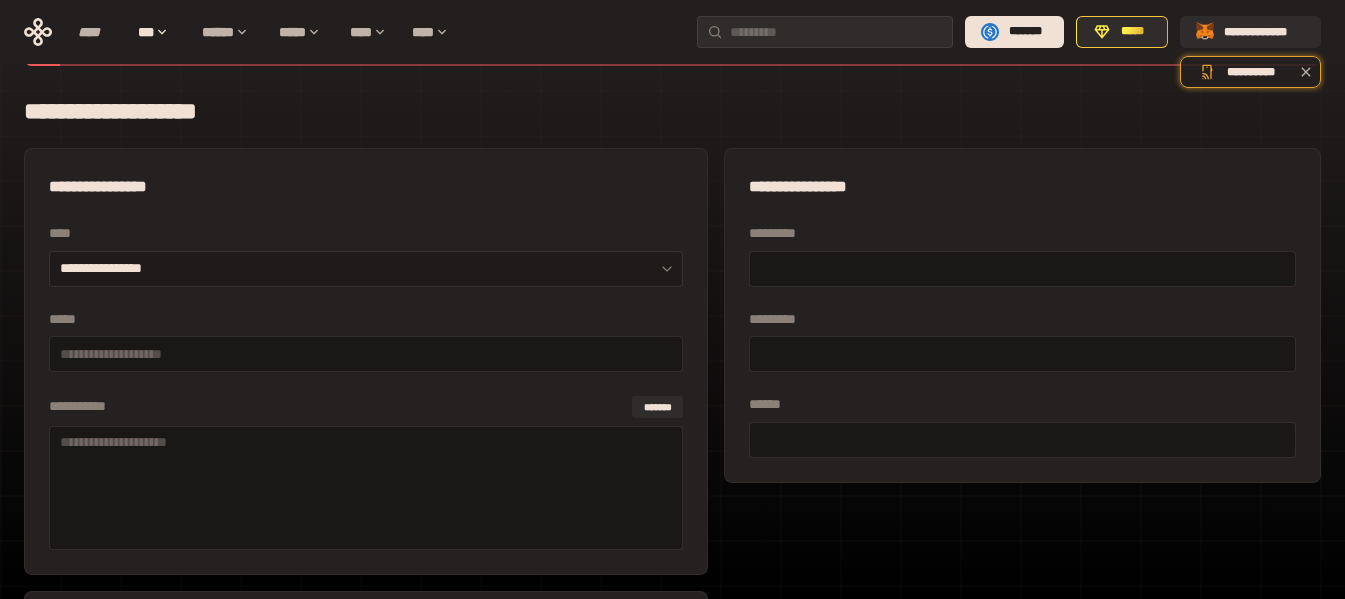 click on "**********" at bounding box center (366, 269) 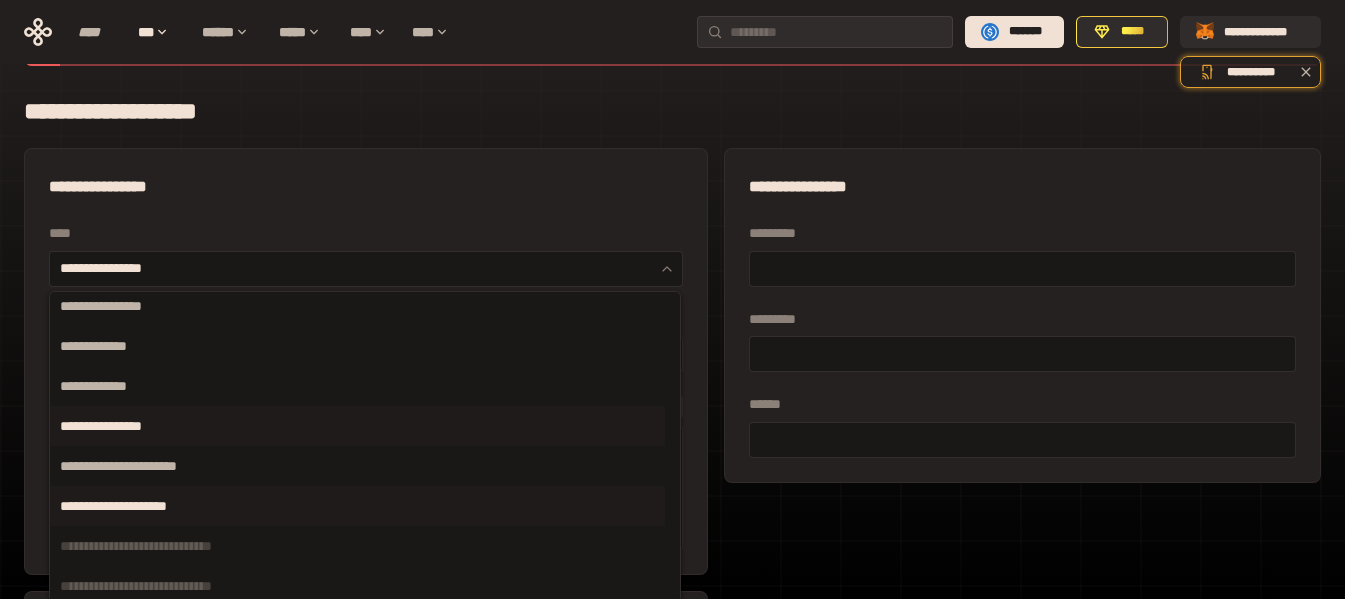 scroll, scrollTop: 0, scrollLeft: 0, axis: both 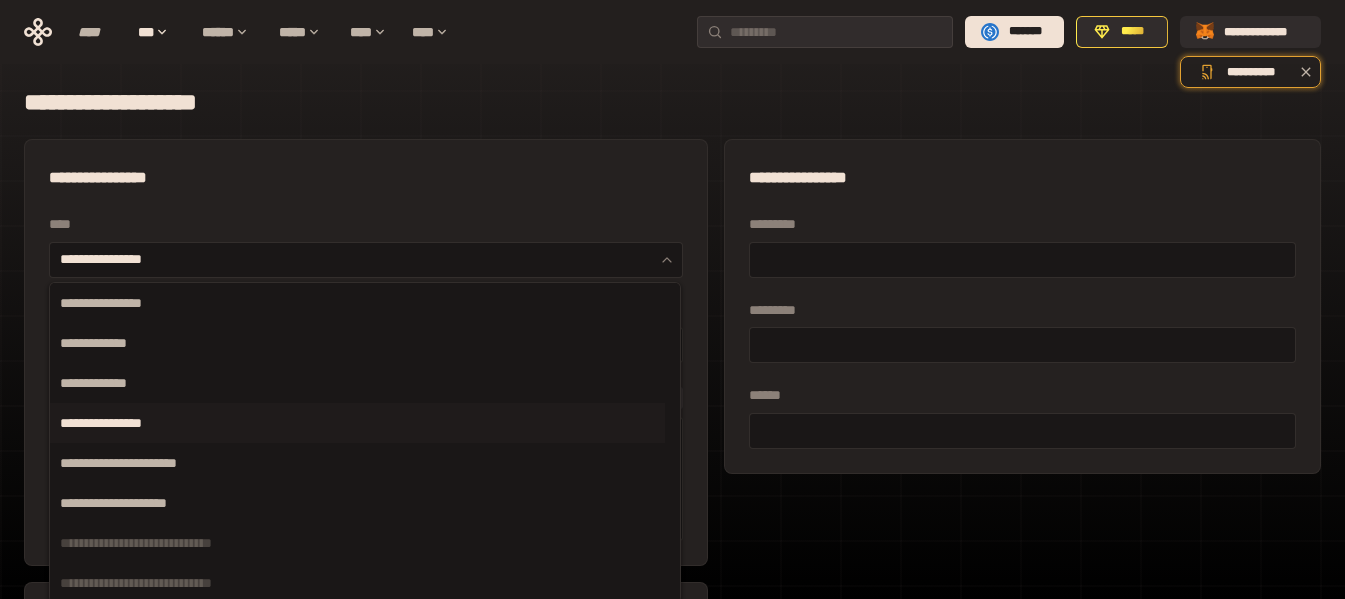 click on "**********" at bounding box center [366, 178] 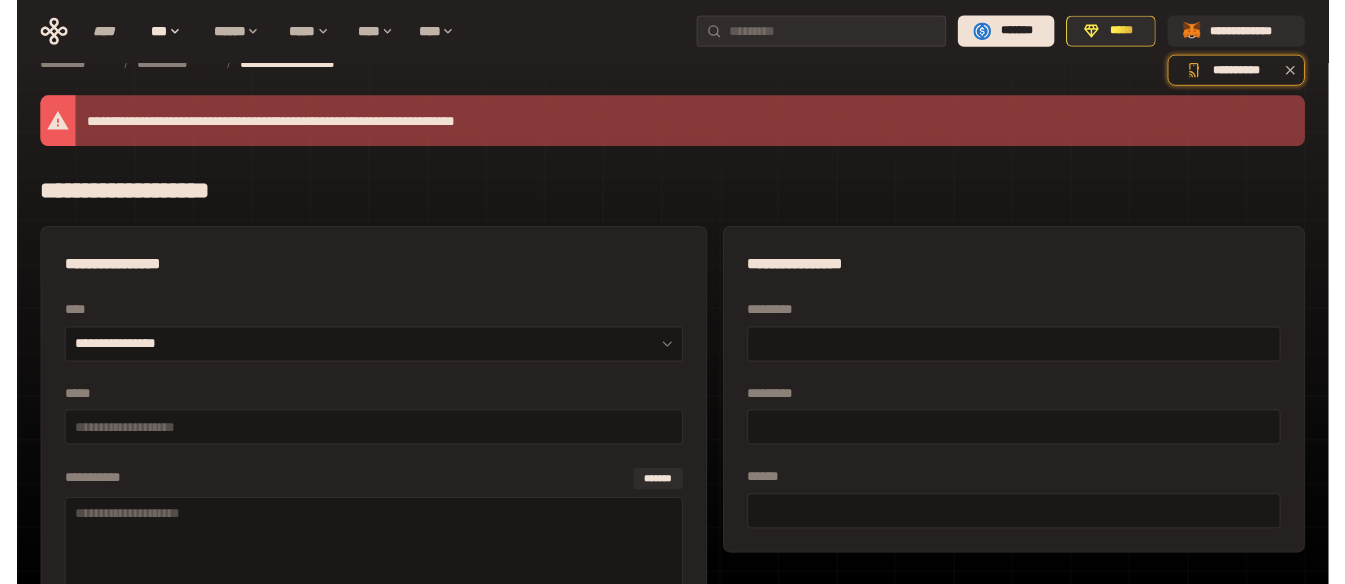 scroll, scrollTop: 0, scrollLeft: 0, axis: both 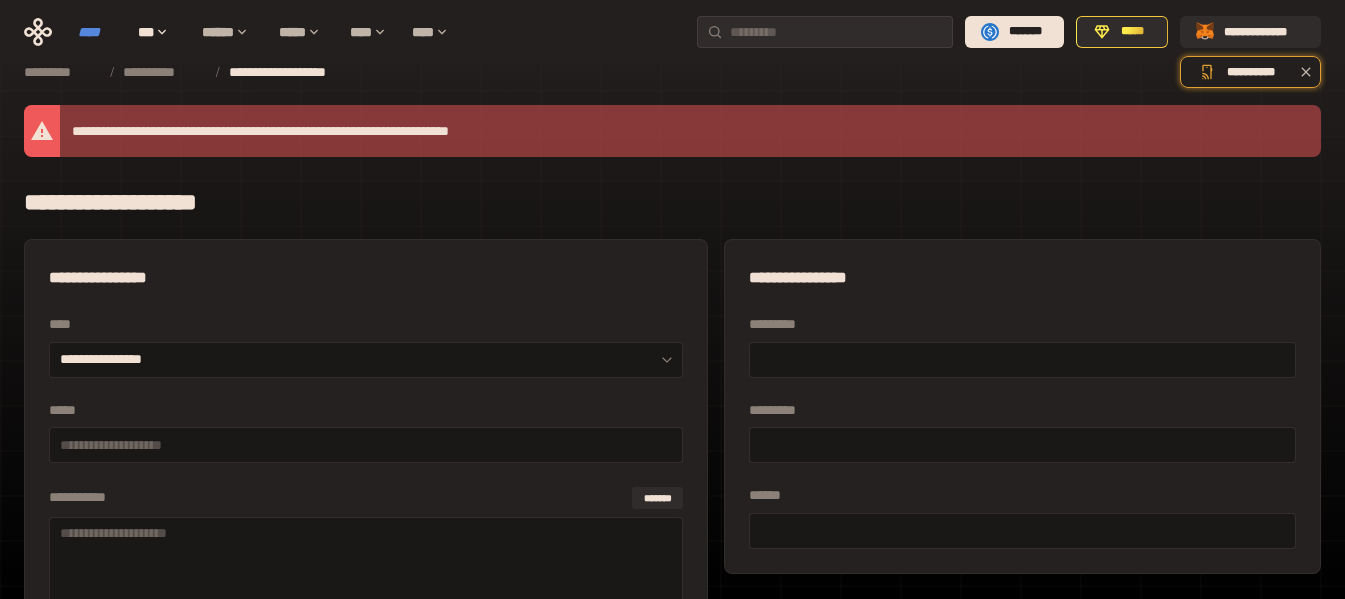 click on "****" at bounding box center (98, 32) 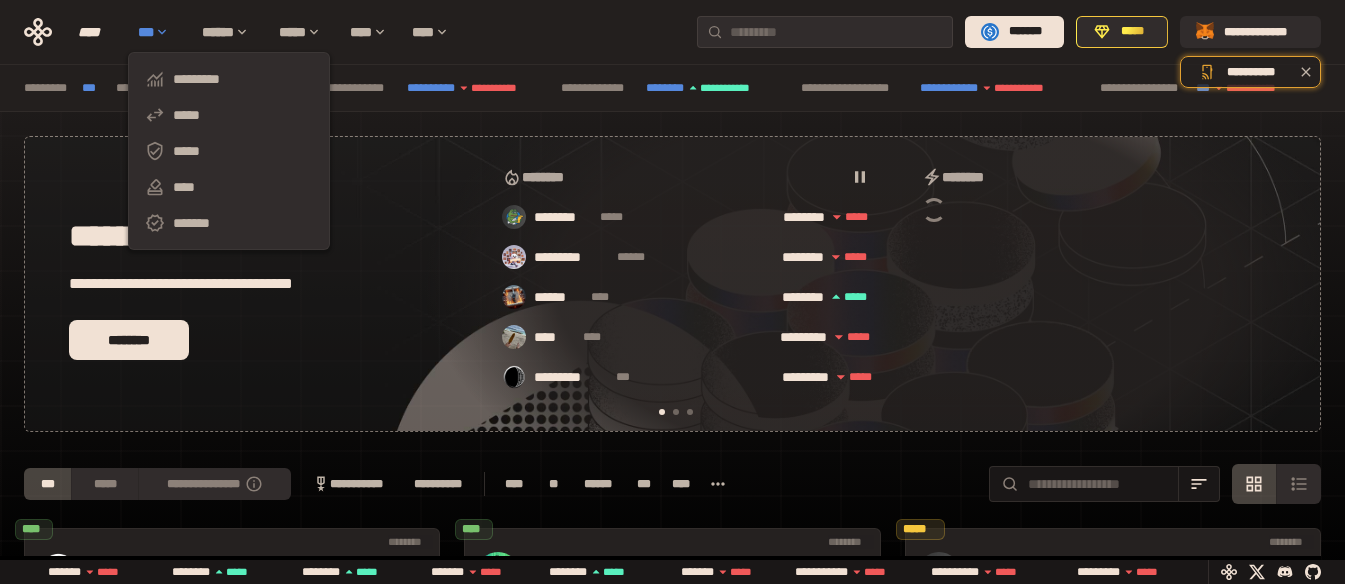scroll, scrollTop: 0, scrollLeft: 16, axis: horizontal 